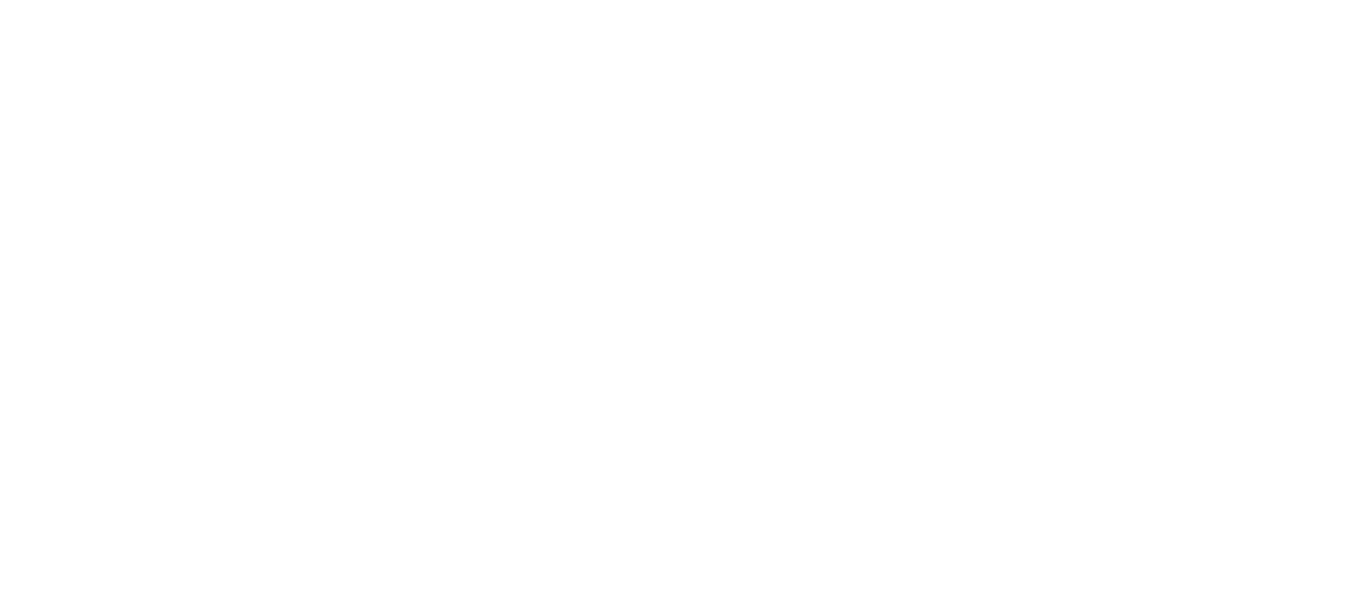 scroll, scrollTop: 0, scrollLeft: 0, axis: both 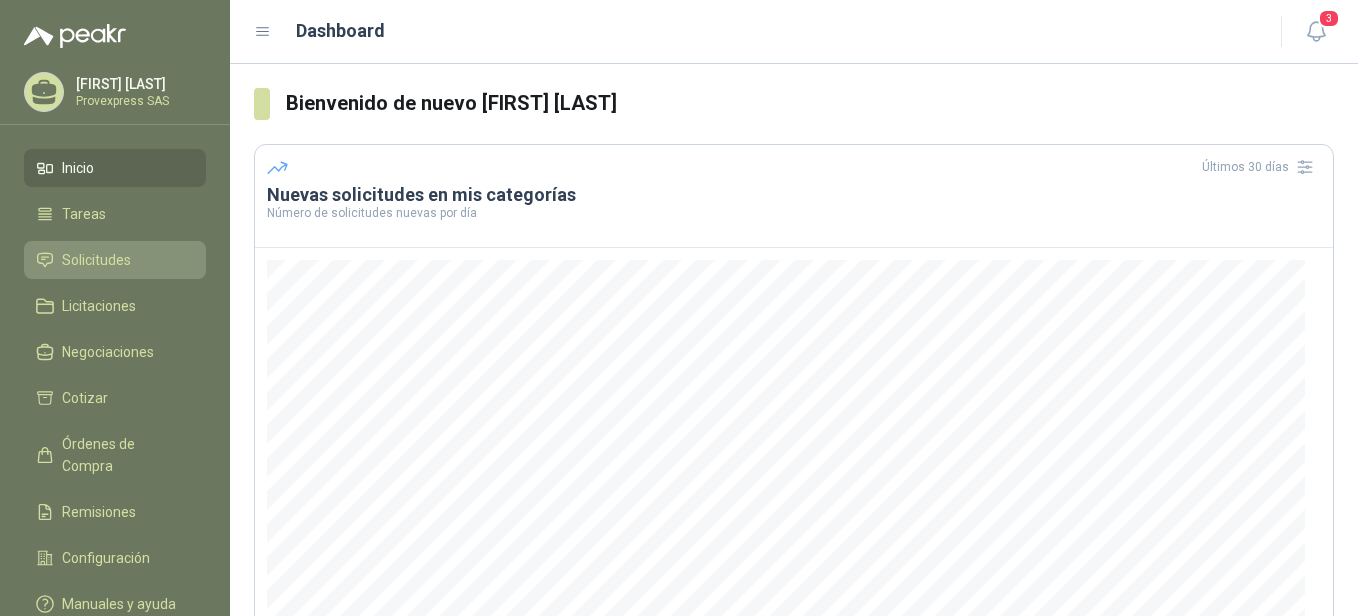 click on "Solicitudes" at bounding box center [96, 260] 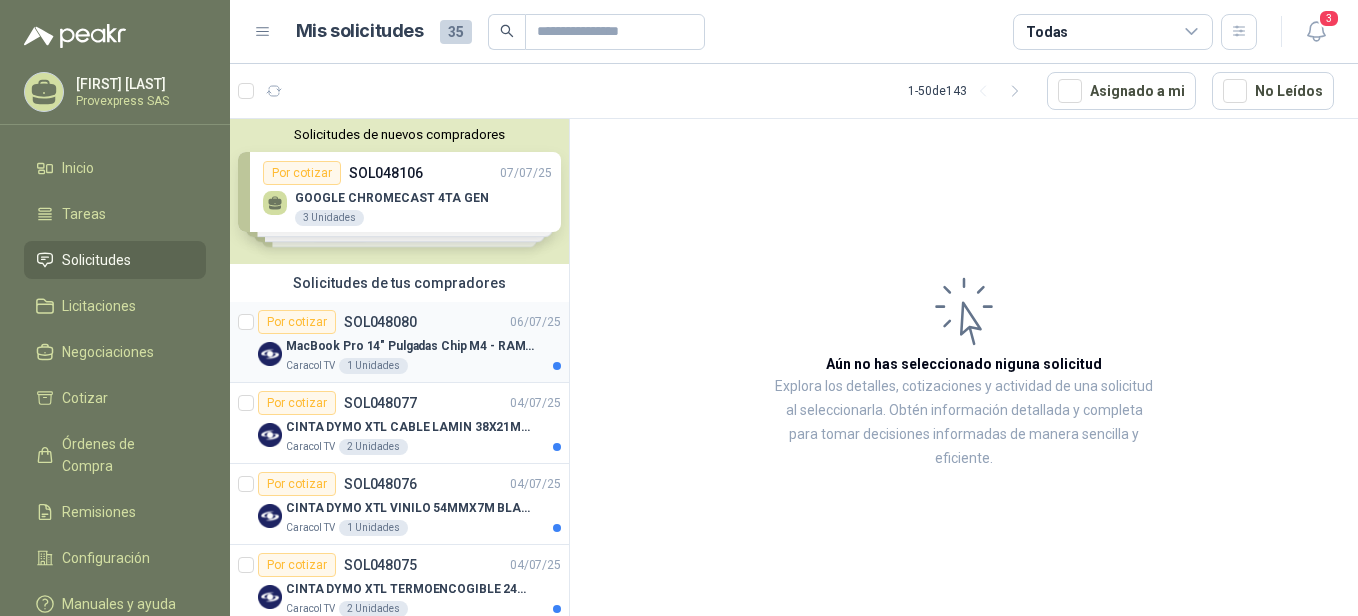 click on "Por cotizar" at bounding box center (297, 322) 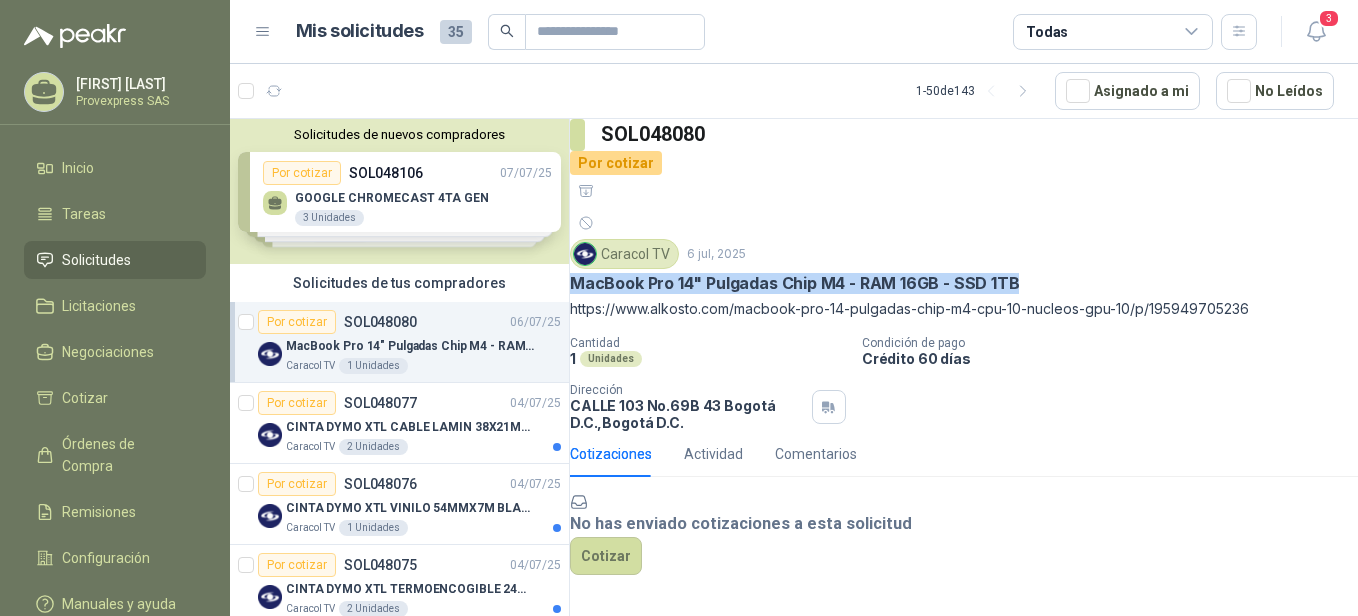 drag, startPoint x: 1064, startPoint y: 224, endPoint x: 594, endPoint y: 234, distance: 470.10638 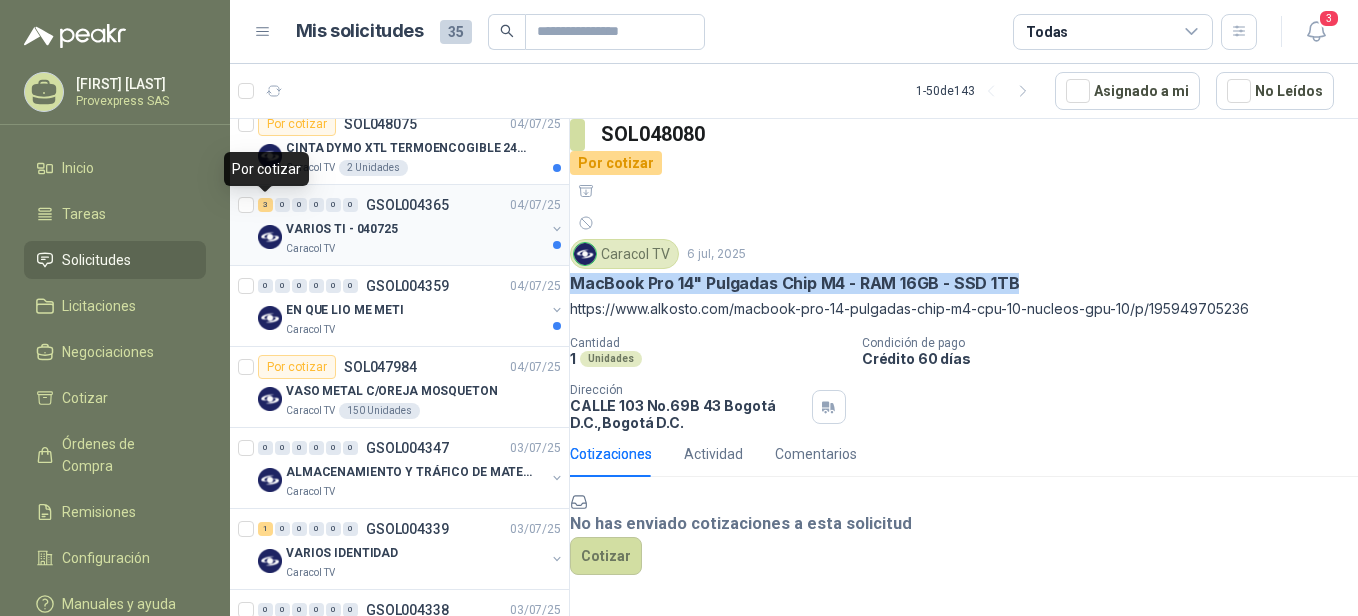 click on "3" at bounding box center [265, 205] 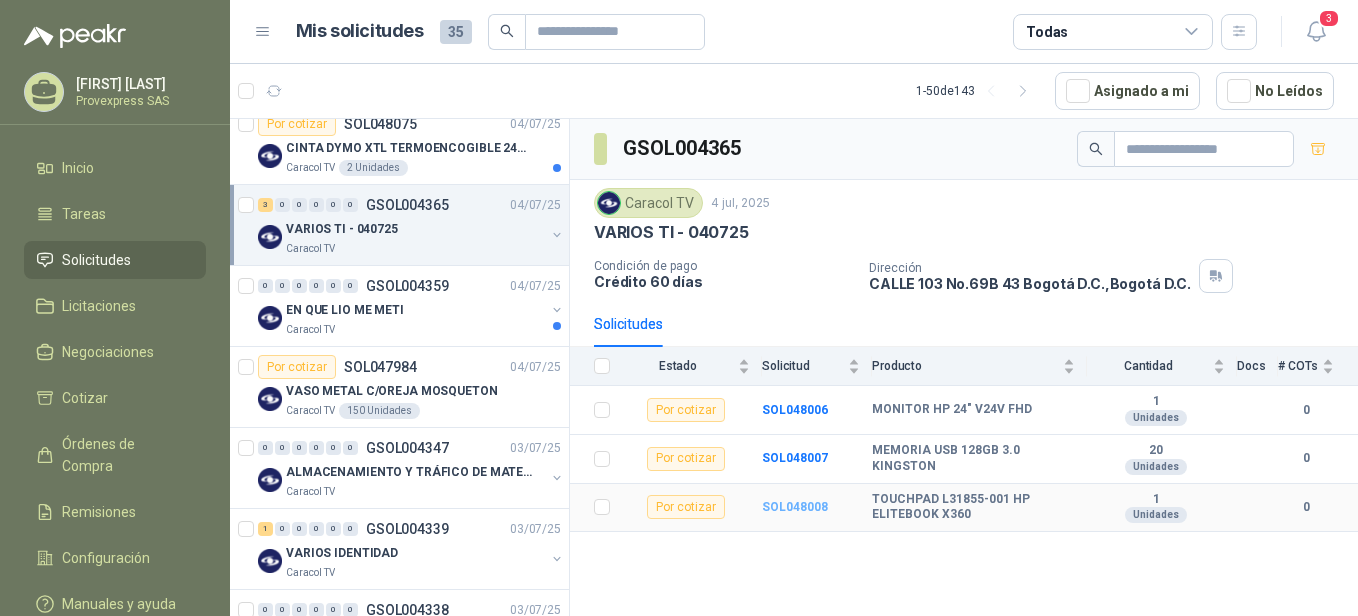 click on "SOL048008" at bounding box center [795, 507] 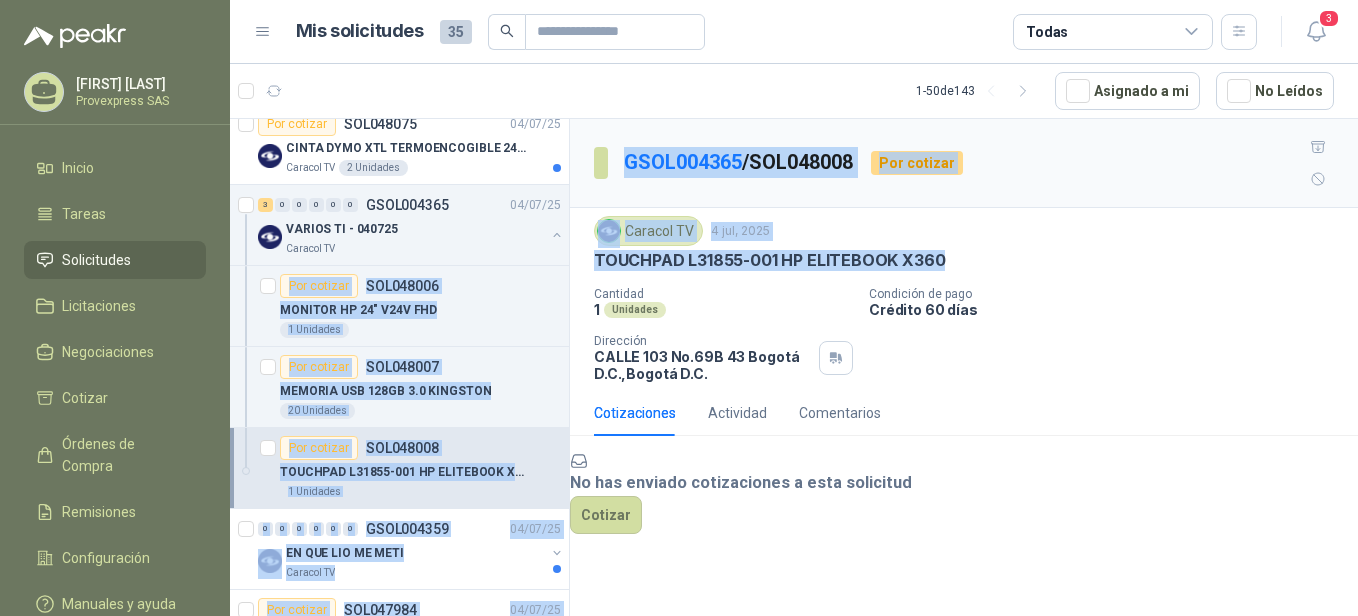 drag, startPoint x: 959, startPoint y: 222, endPoint x: 567, endPoint y: 236, distance: 392.2499 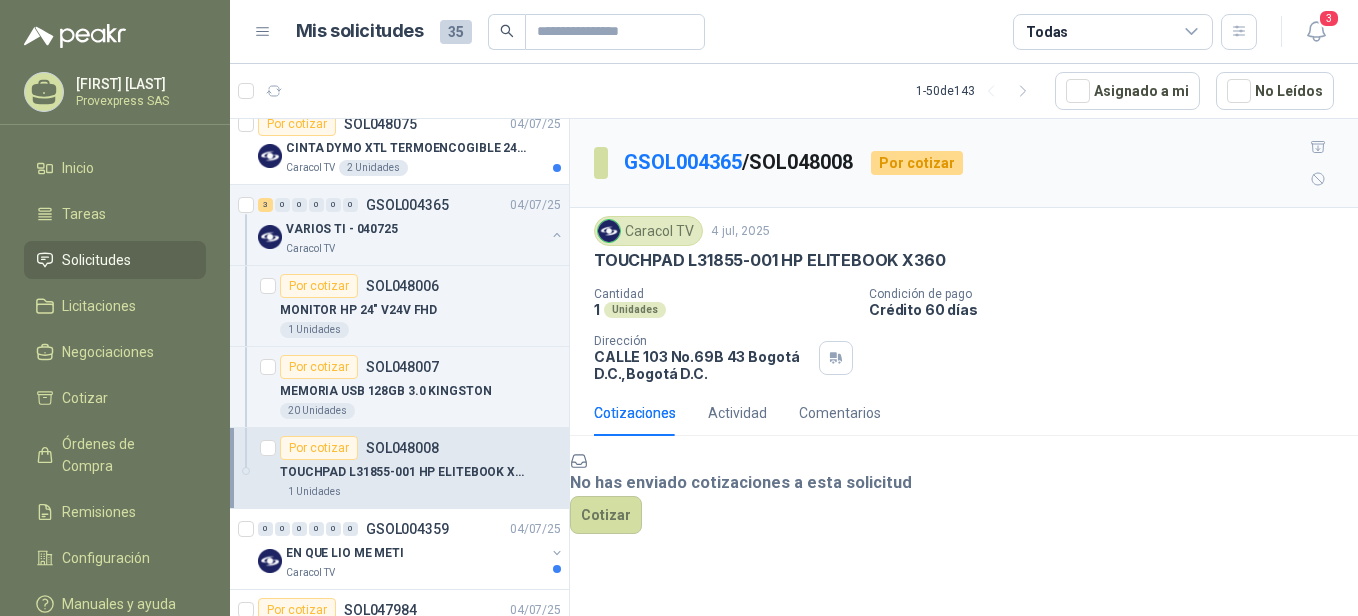 drag, startPoint x: 567, startPoint y: 236, endPoint x: 730, endPoint y: 250, distance: 163.60013 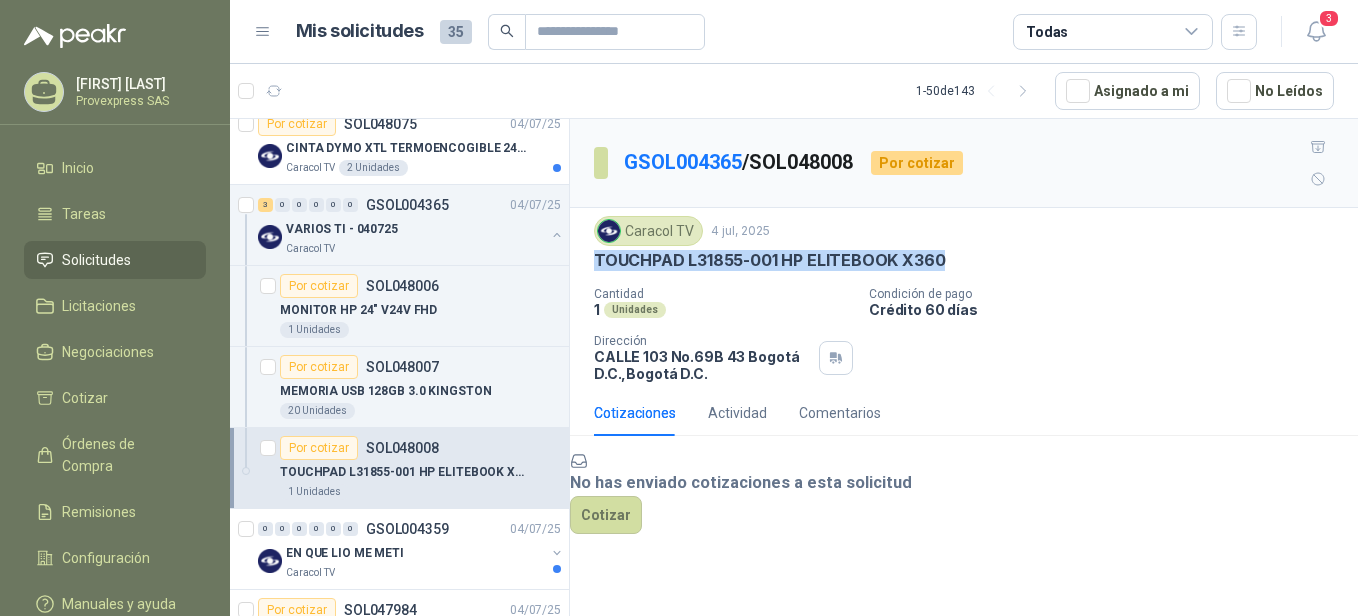 drag, startPoint x: 598, startPoint y: 229, endPoint x: 959, endPoint y: 222, distance: 361.06787 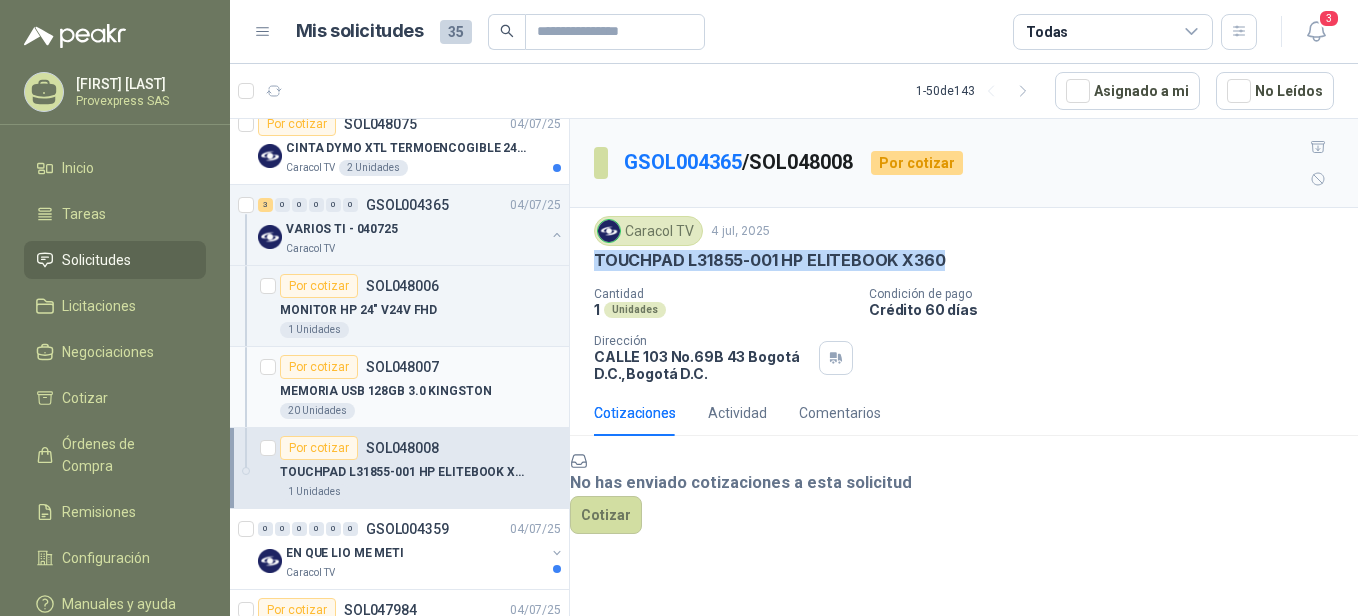 click on "Por cotizar" at bounding box center [319, 367] 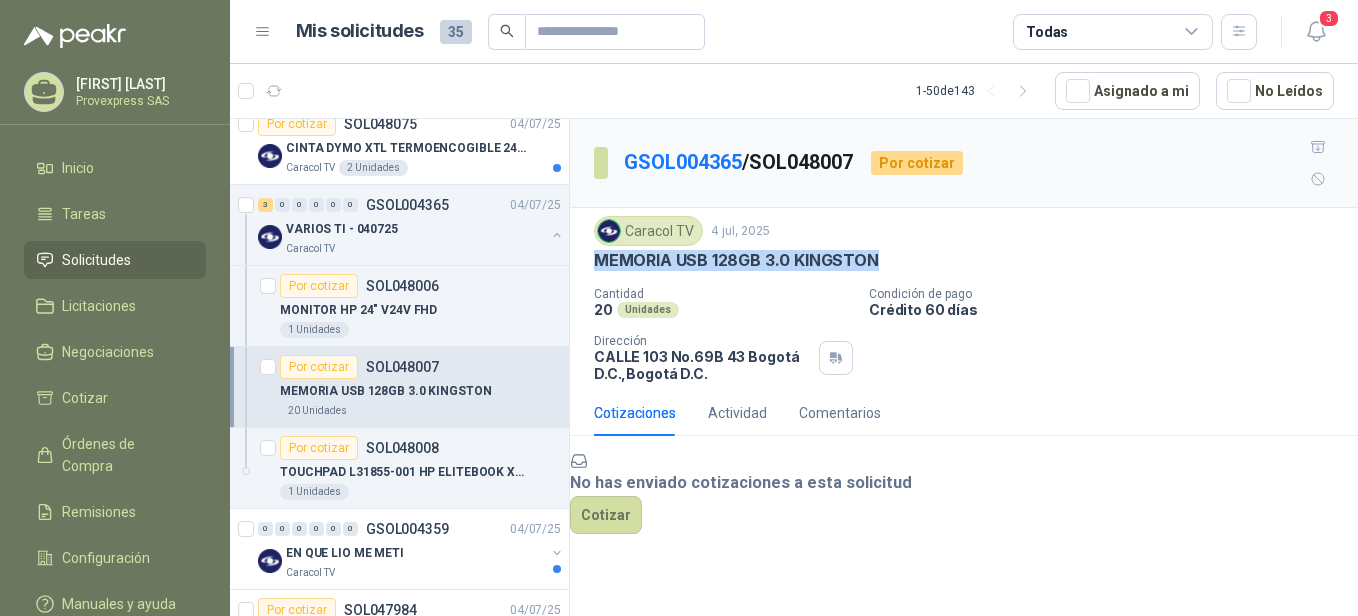 drag, startPoint x: 898, startPoint y: 224, endPoint x: 589, endPoint y: 222, distance: 309.00647 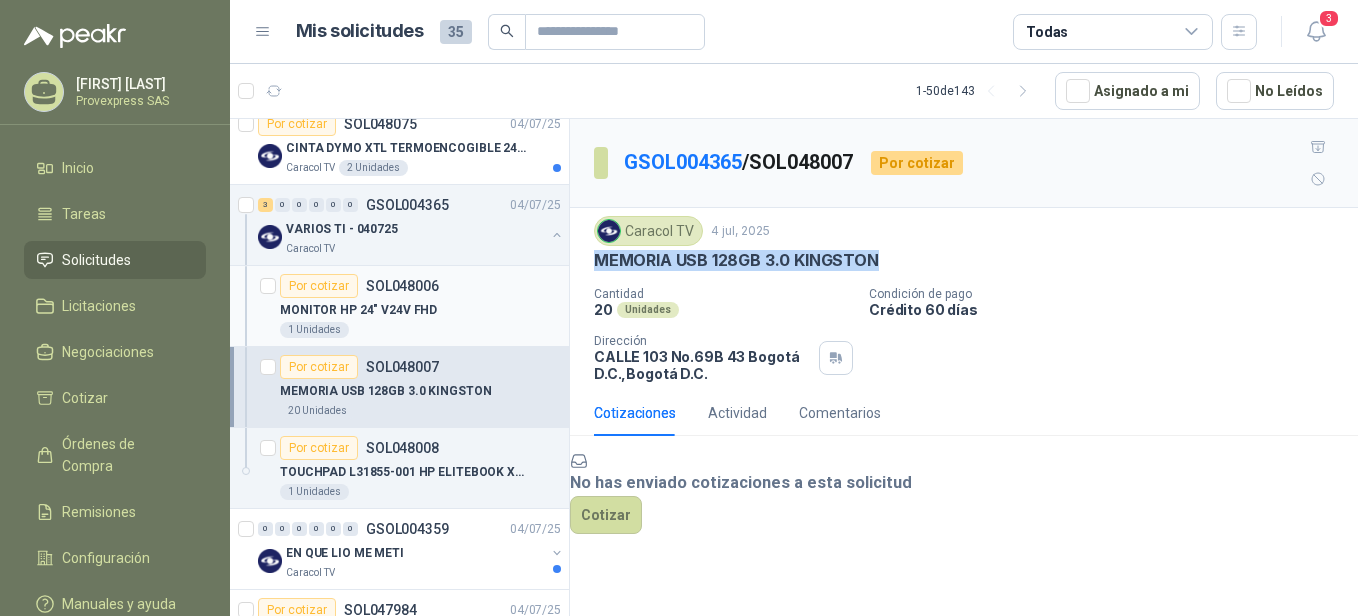 click on "Por cotizar" at bounding box center (319, 286) 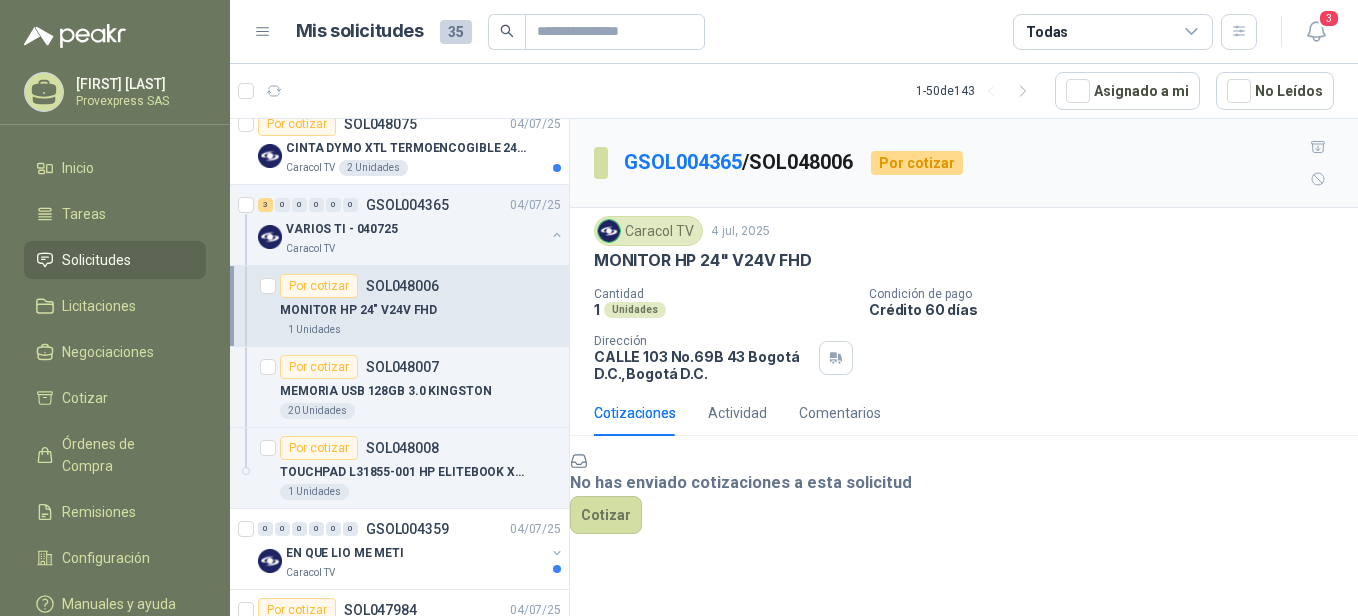 scroll, scrollTop: 0, scrollLeft: 0, axis: both 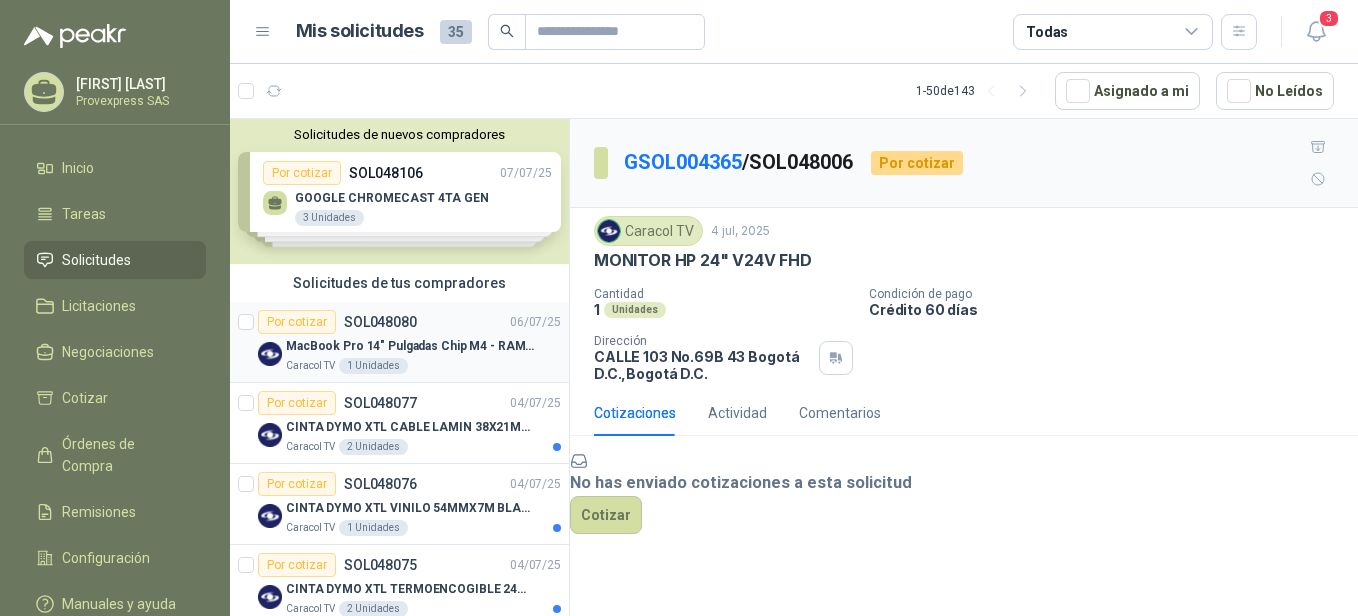 click on "Por cotizar" at bounding box center [297, 322] 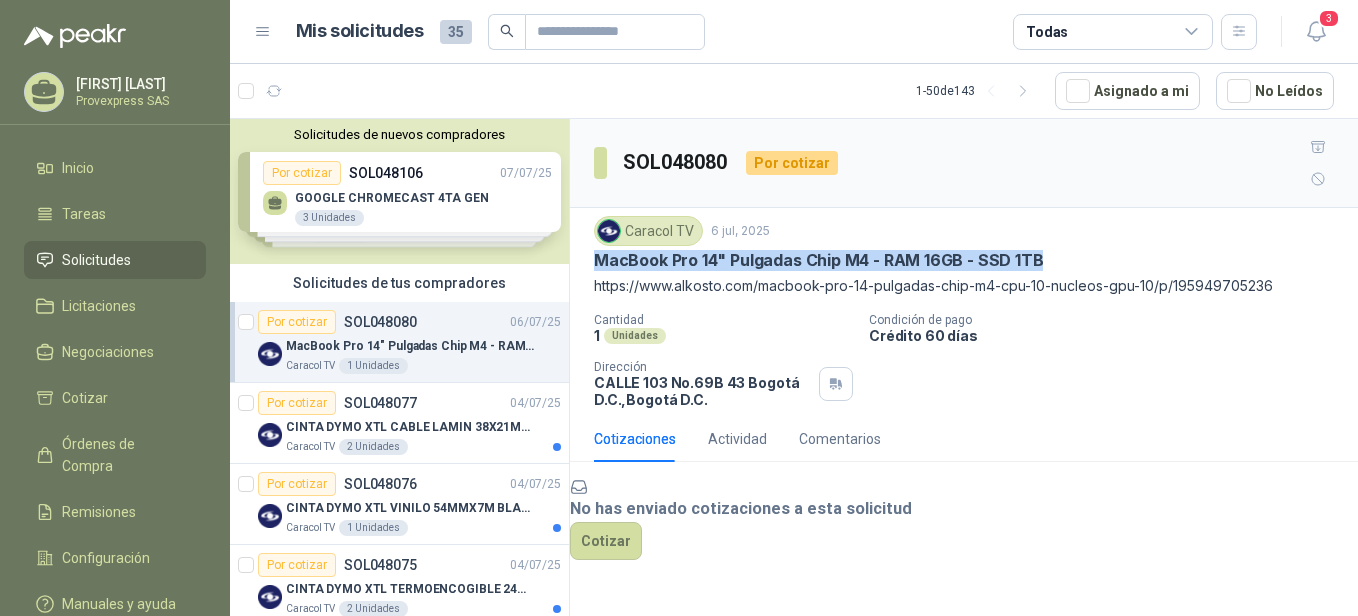 drag, startPoint x: 593, startPoint y: 225, endPoint x: 1081, endPoint y: 221, distance: 488.0164 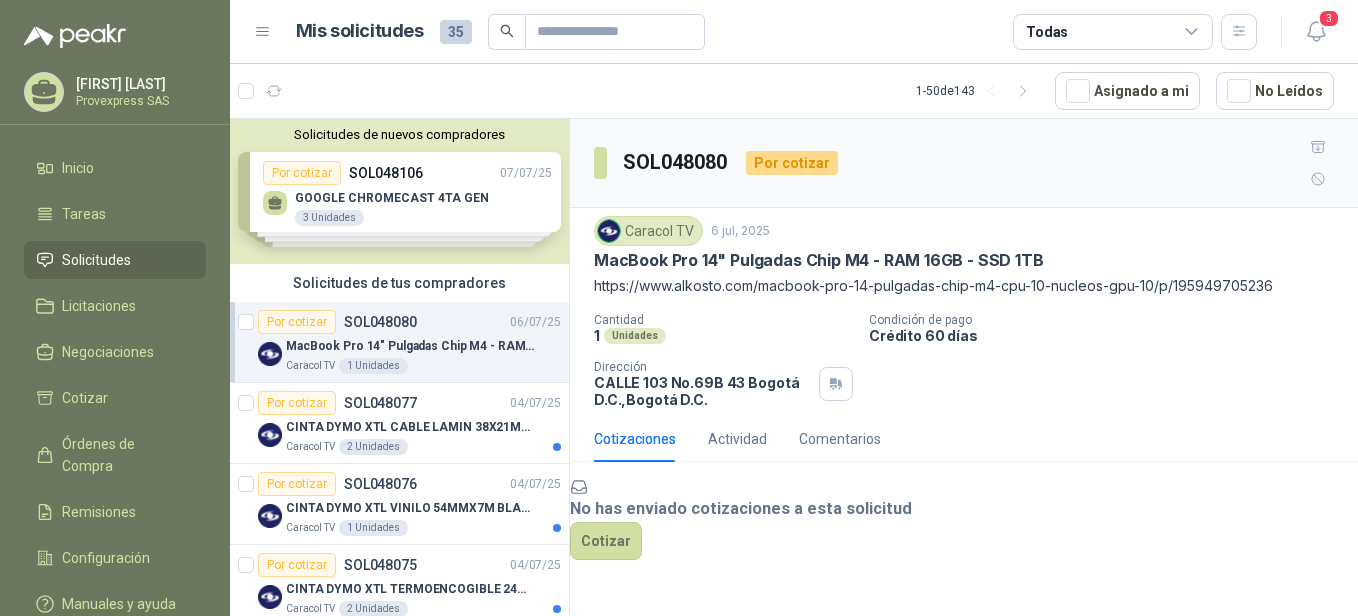 click on "SOL048080 Por cotizar" at bounding box center (964, 163) 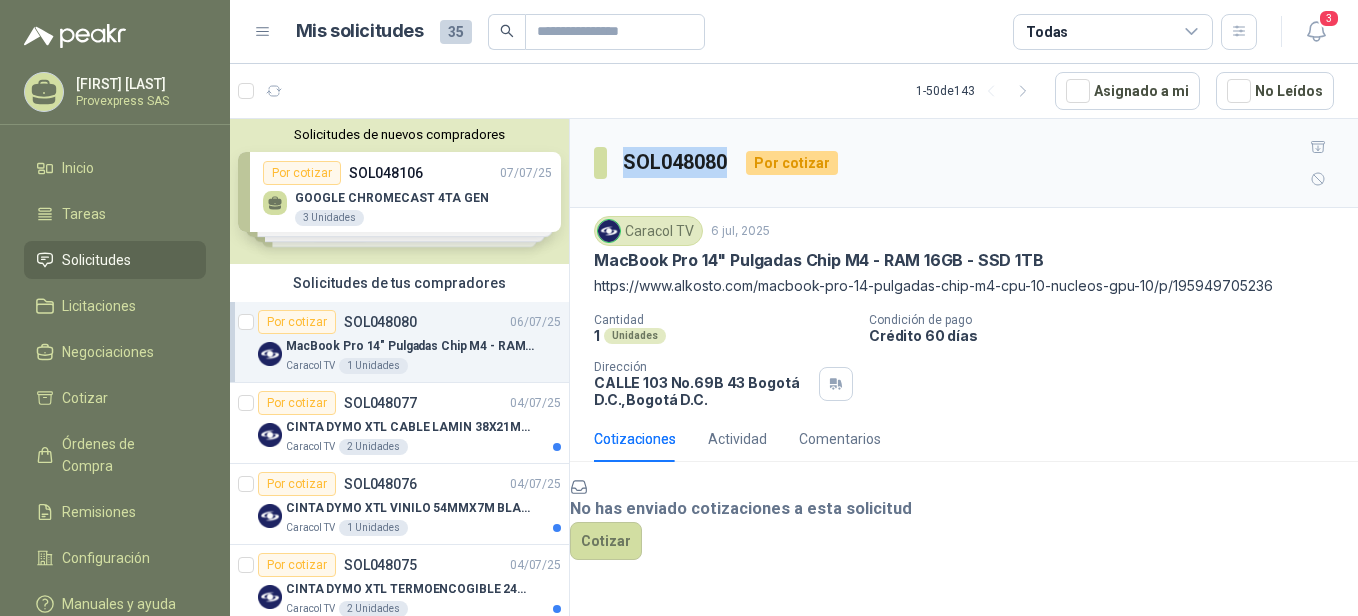 drag, startPoint x: 731, startPoint y: 145, endPoint x: 612, endPoint y: 154, distance: 119.33985 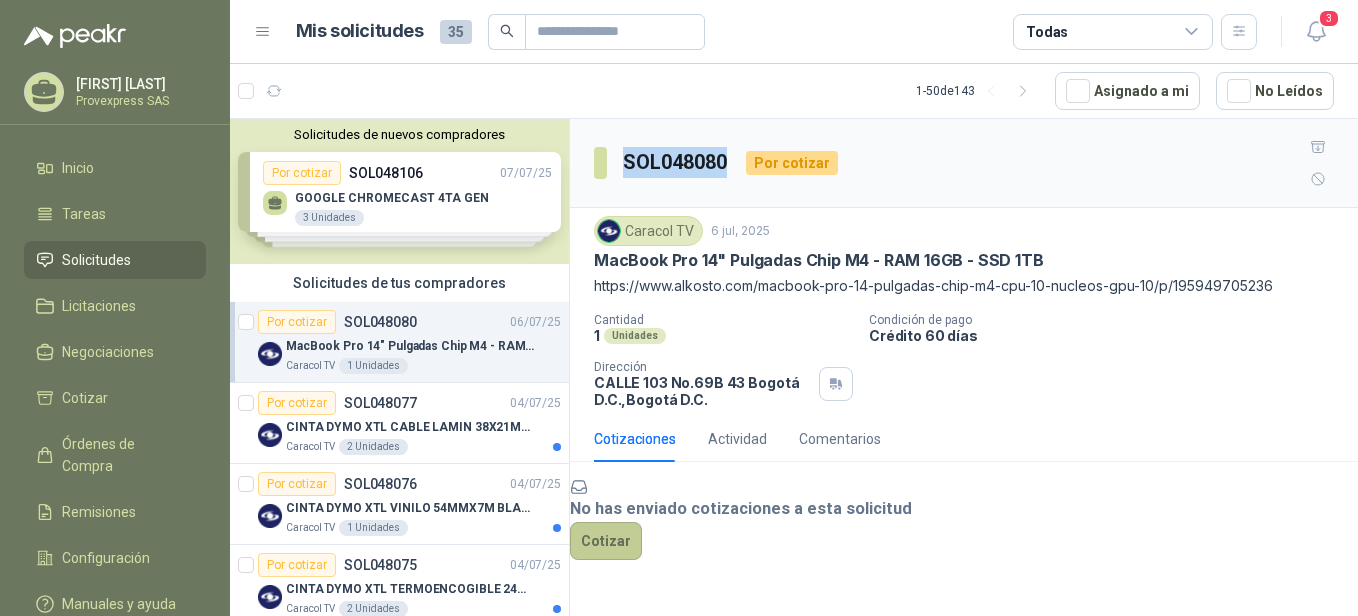 click on "Cotizar" at bounding box center [606, 541] 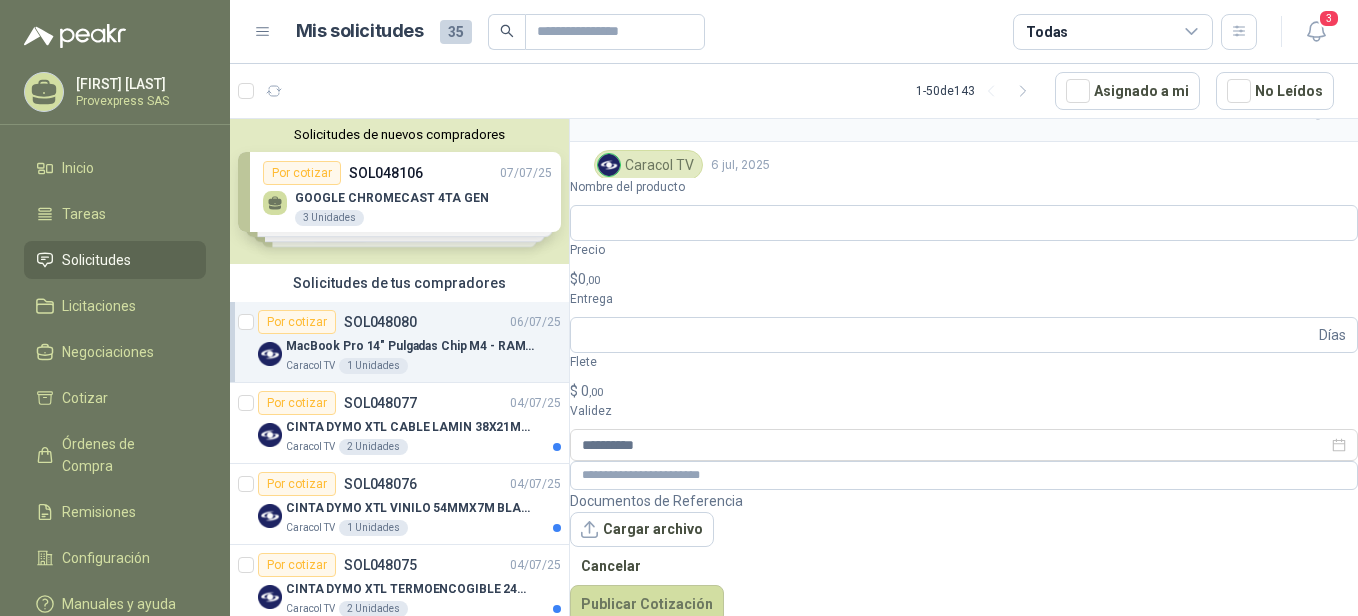 scroll, scrollTop: 65, scrollLeft: 0, axis: vertical 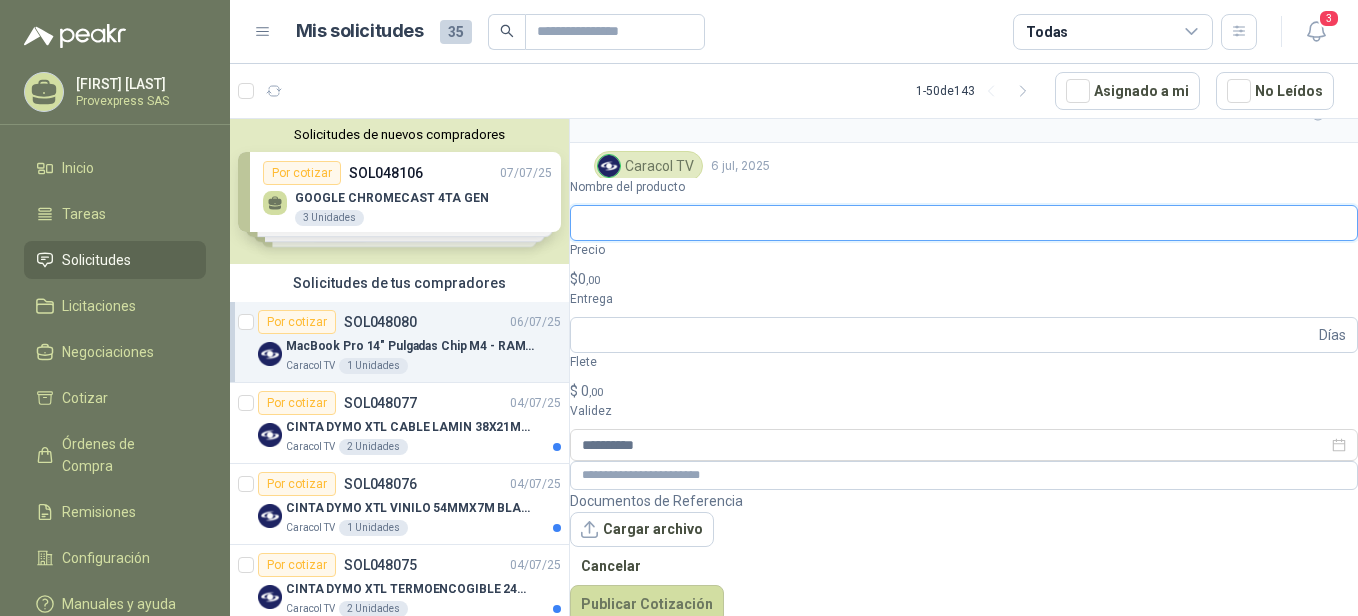 click on "Nombre del producto" at bounding box center (964, 223) 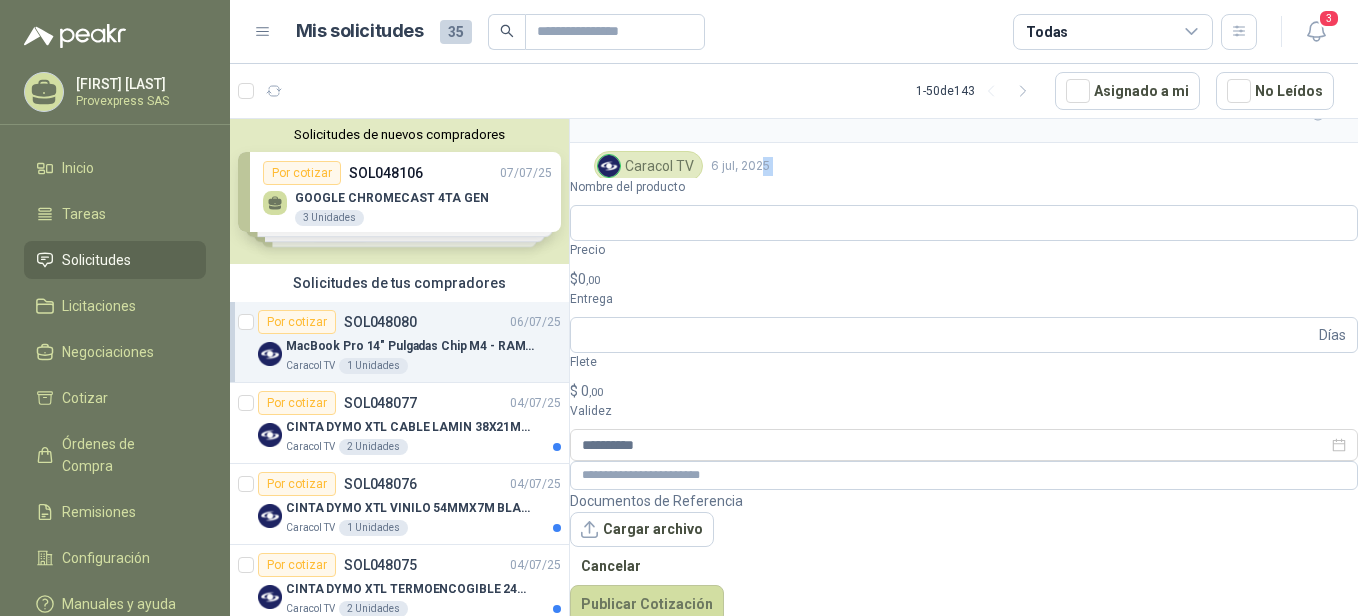 drag, startPoint x: 1048, startPoint y: 159, endPoint x: 761, endPoint y: 151, distance: 287.11148 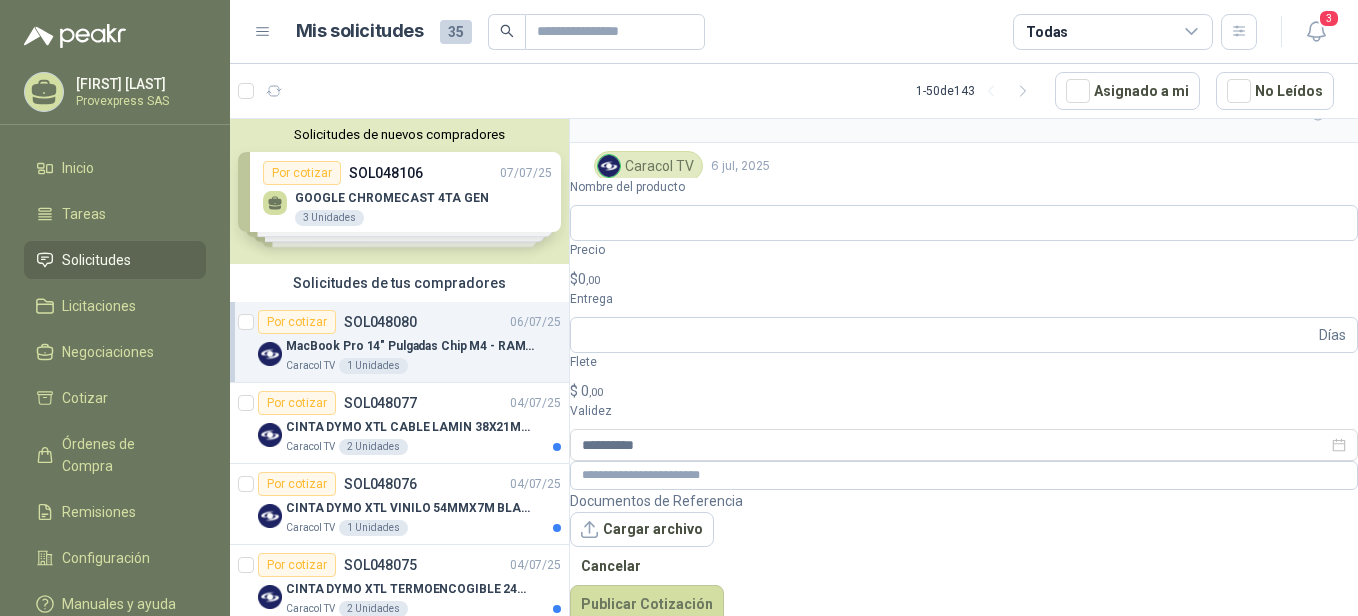 drag, startPoint x: 761, startPoint y: 151, endPoint x: 1065, endPoint y: 156, distance: 304.0411 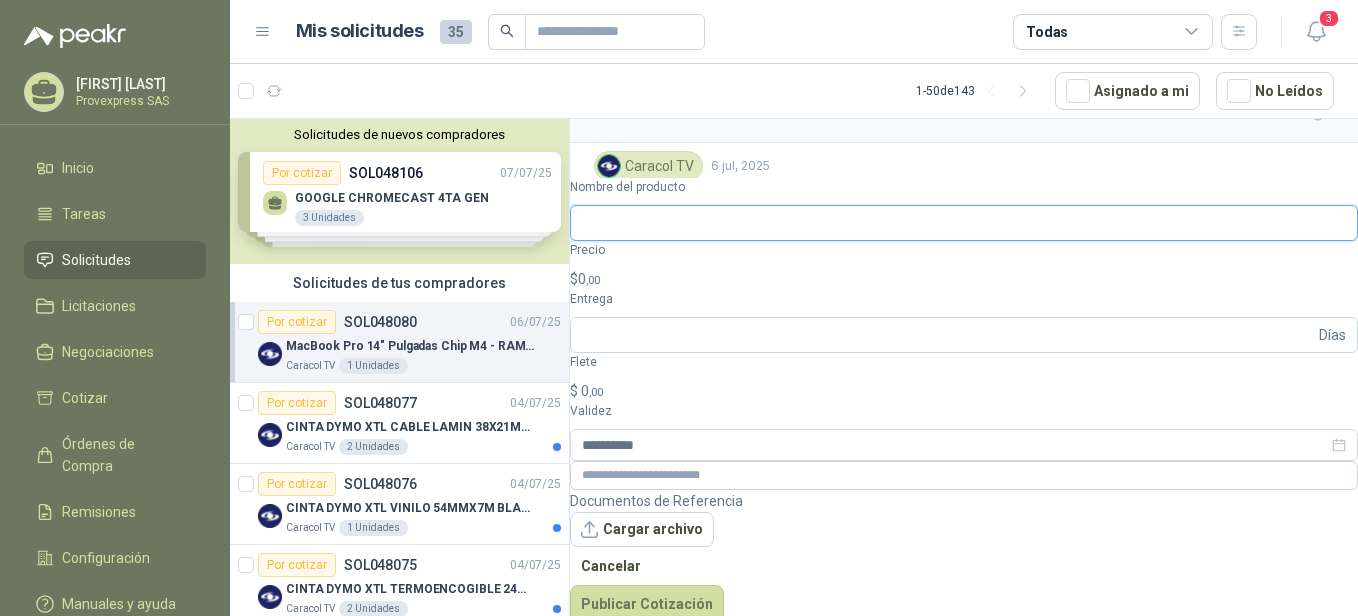 click on "Nombre del producto" at bounding box center [964, 223] 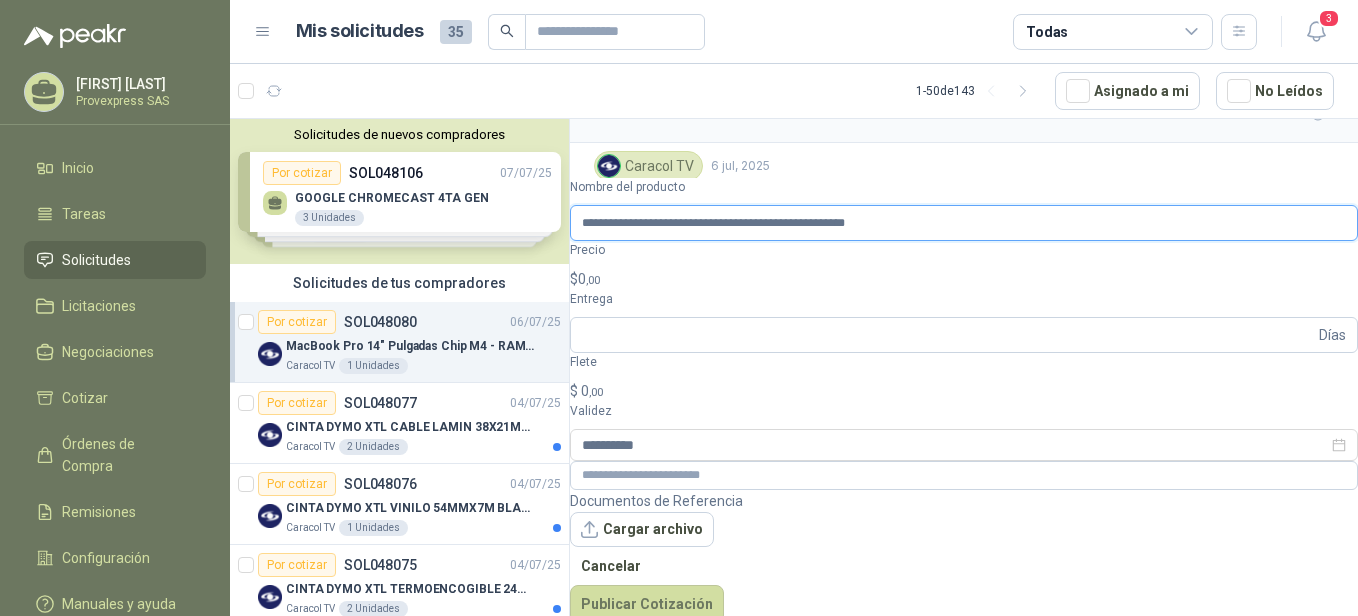 scroll, scrollTop: 0, scrollLeft: 6, axis: horizontal 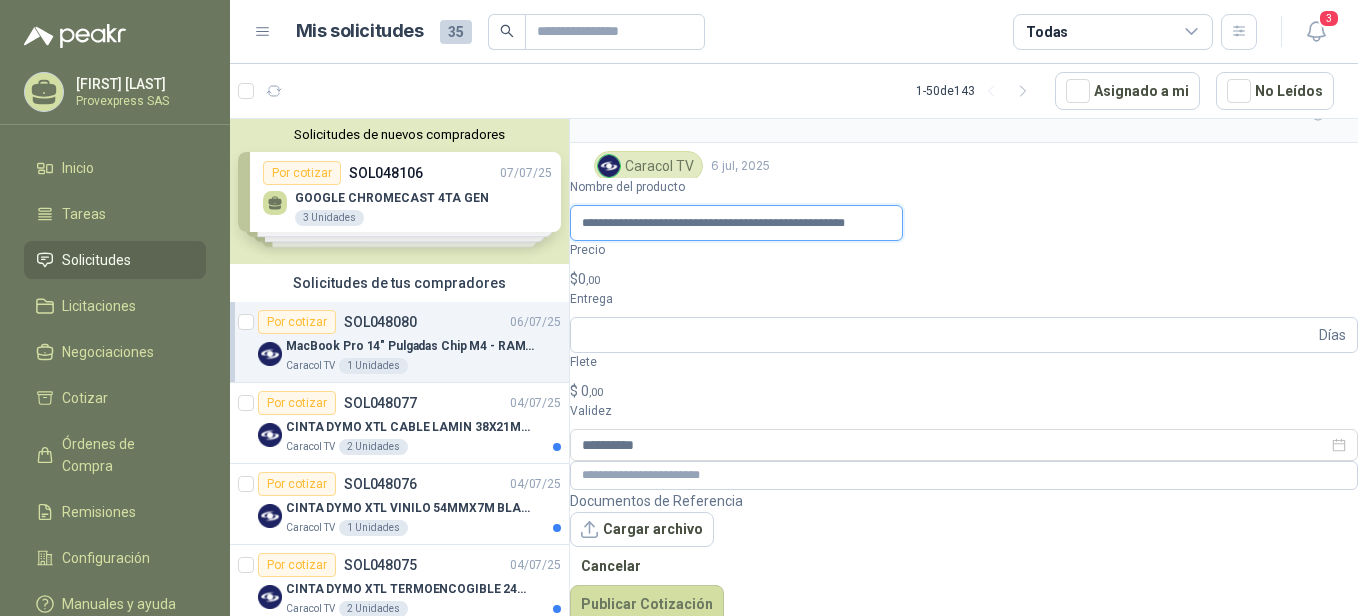 type on "**********" 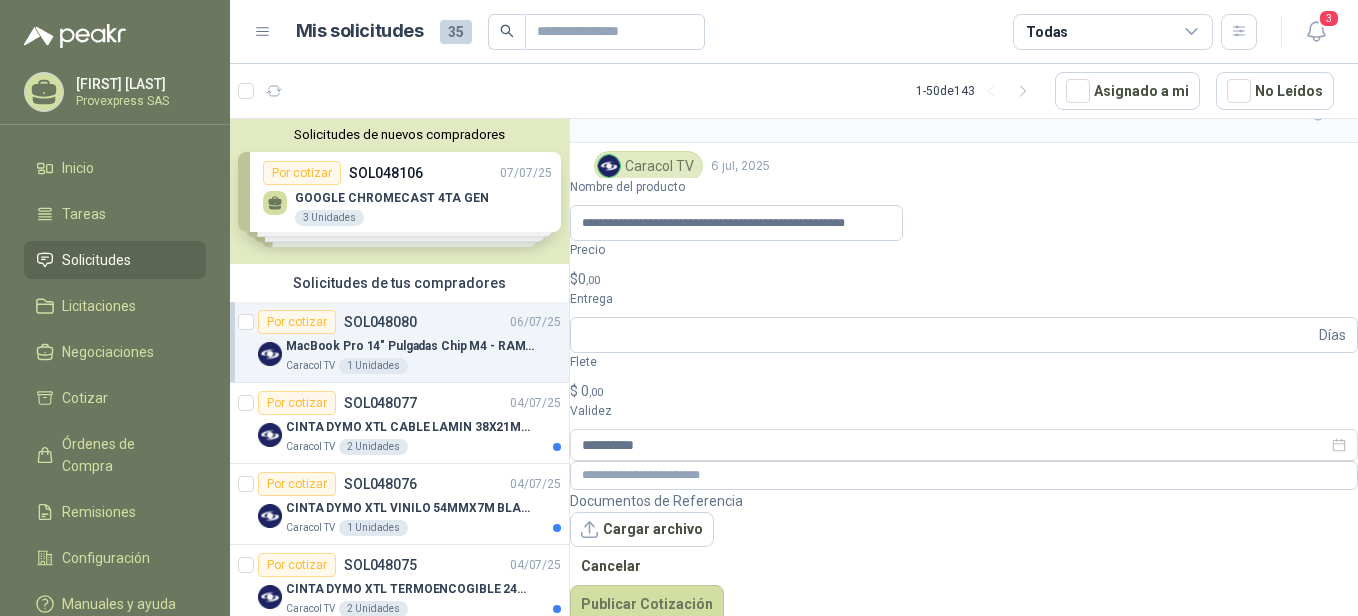 click on "$  0 ,00" at bounding box center [964, 279] 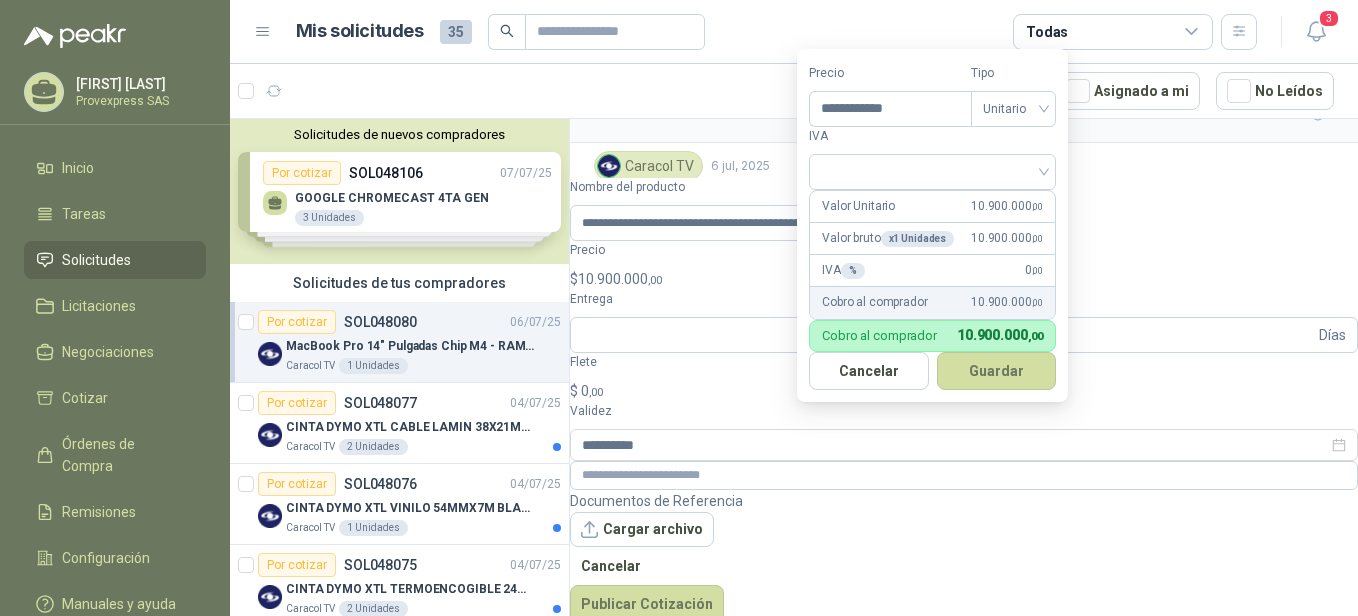type on "**********" 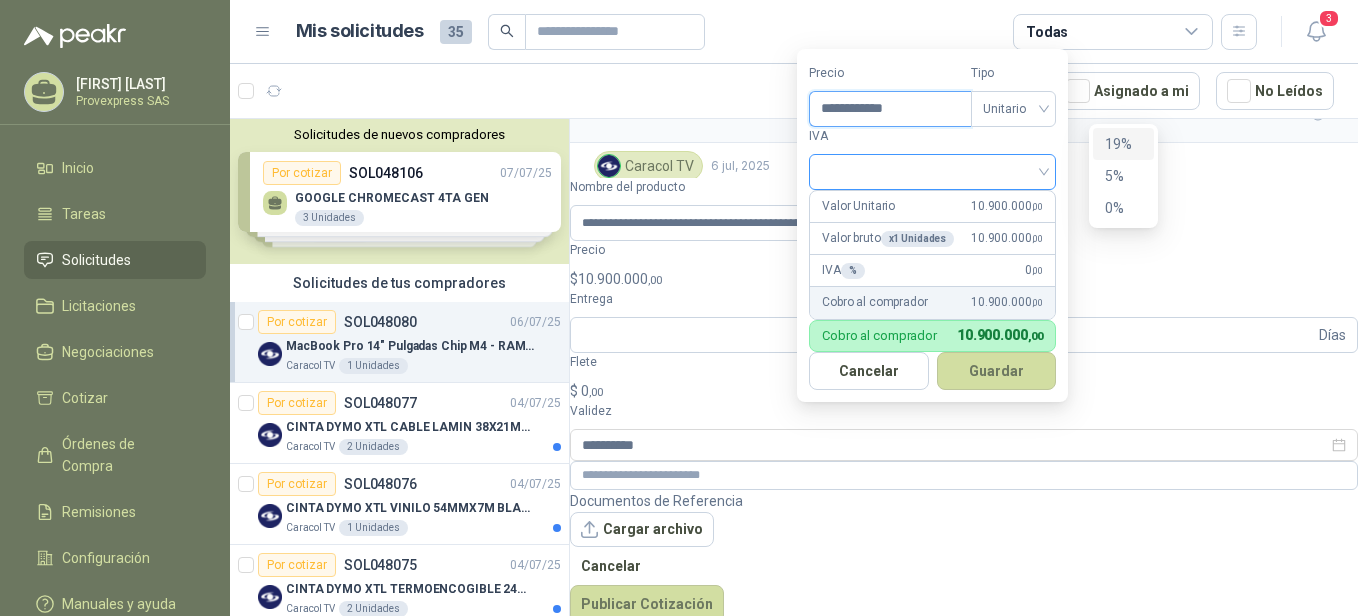 click at bounding box center (932, 172) 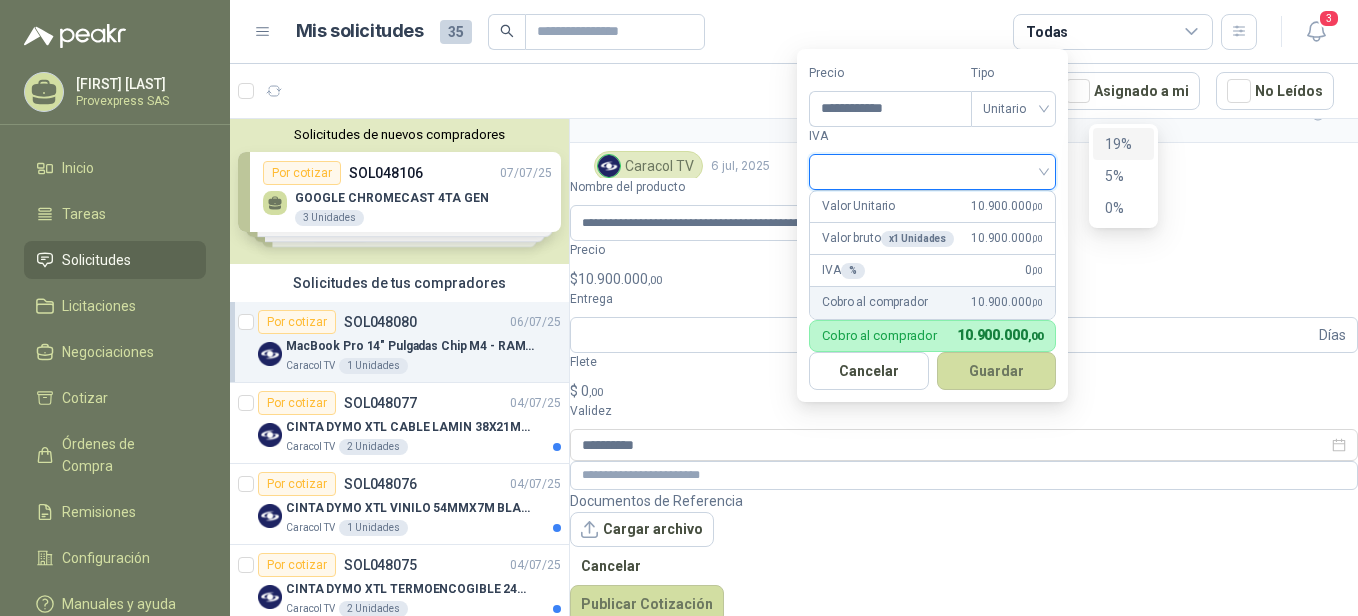 click on "19%" at bounding box center (1123, 144) 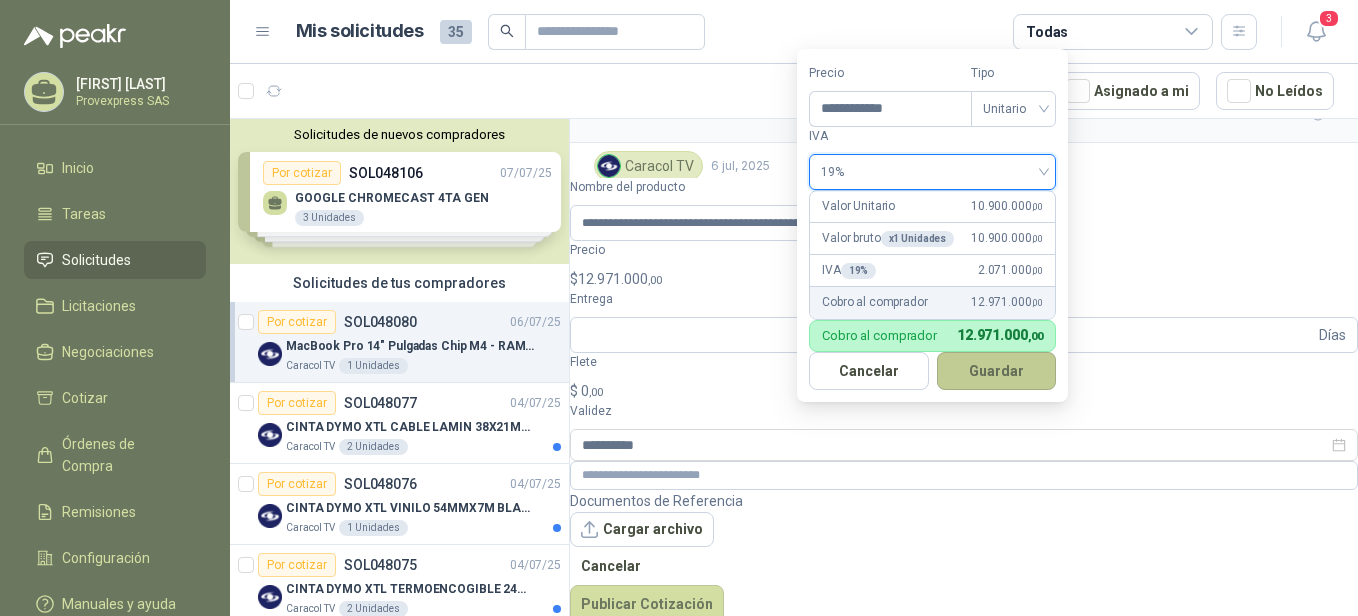 click on "Guardar" at bounding box center (997, 371) 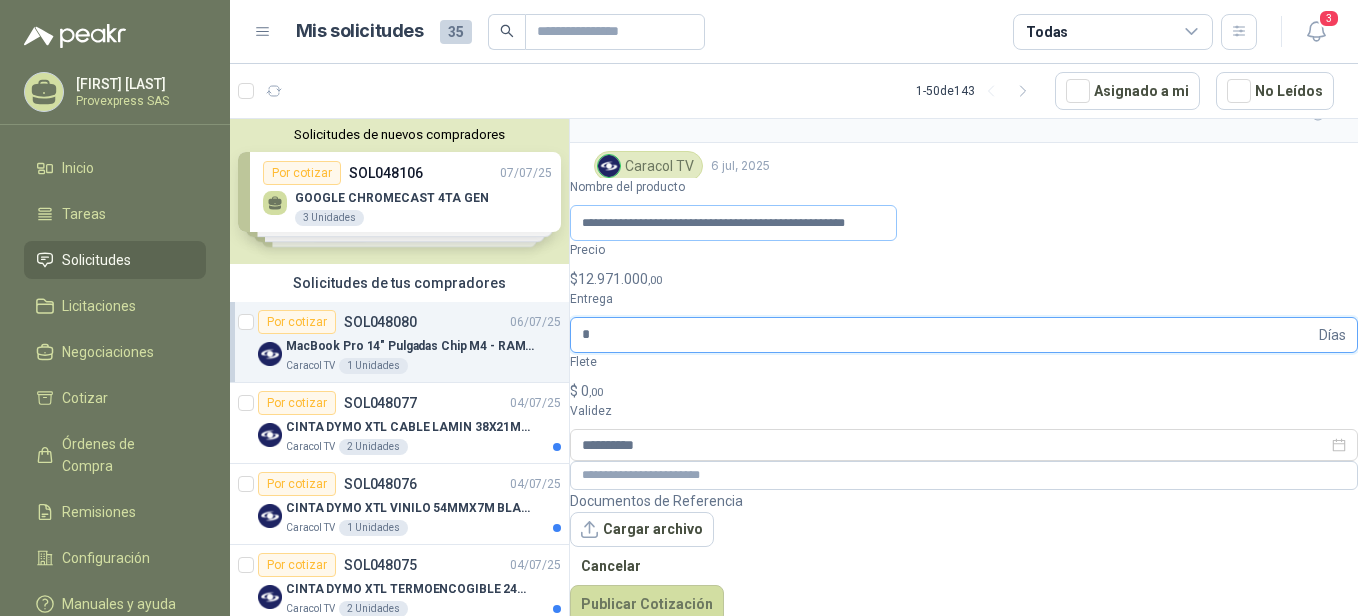 type on "*" 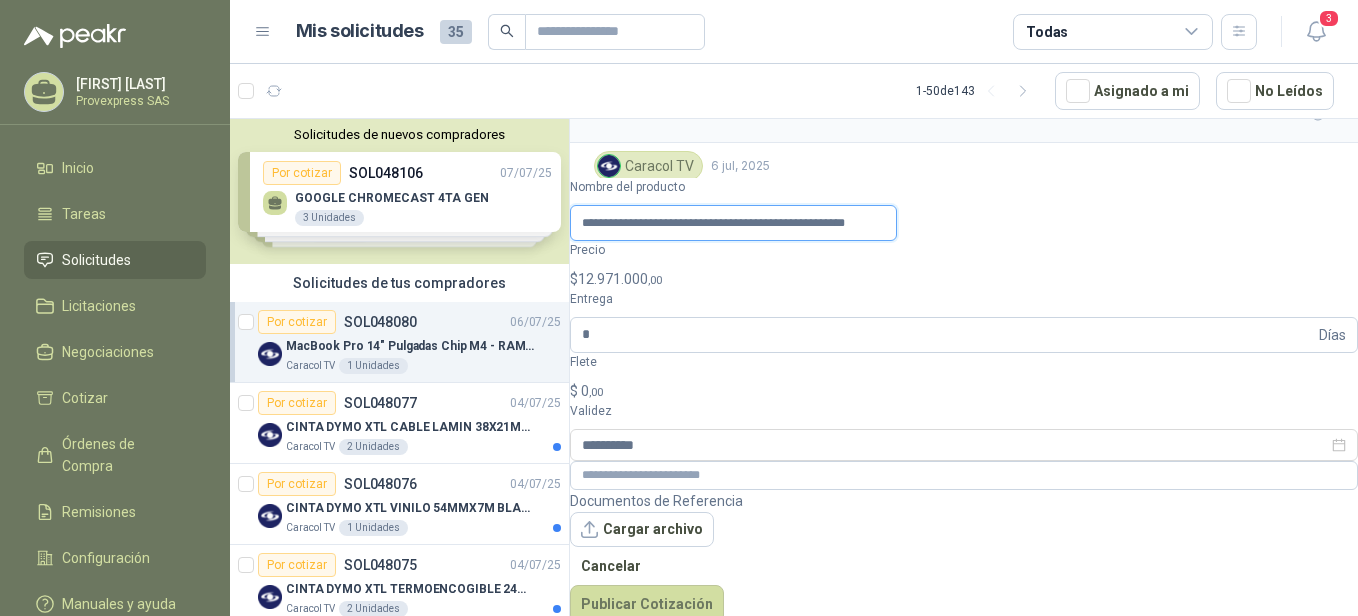 scroll, scrollTop: 0, scrollLeft: 12, axis: horizontal 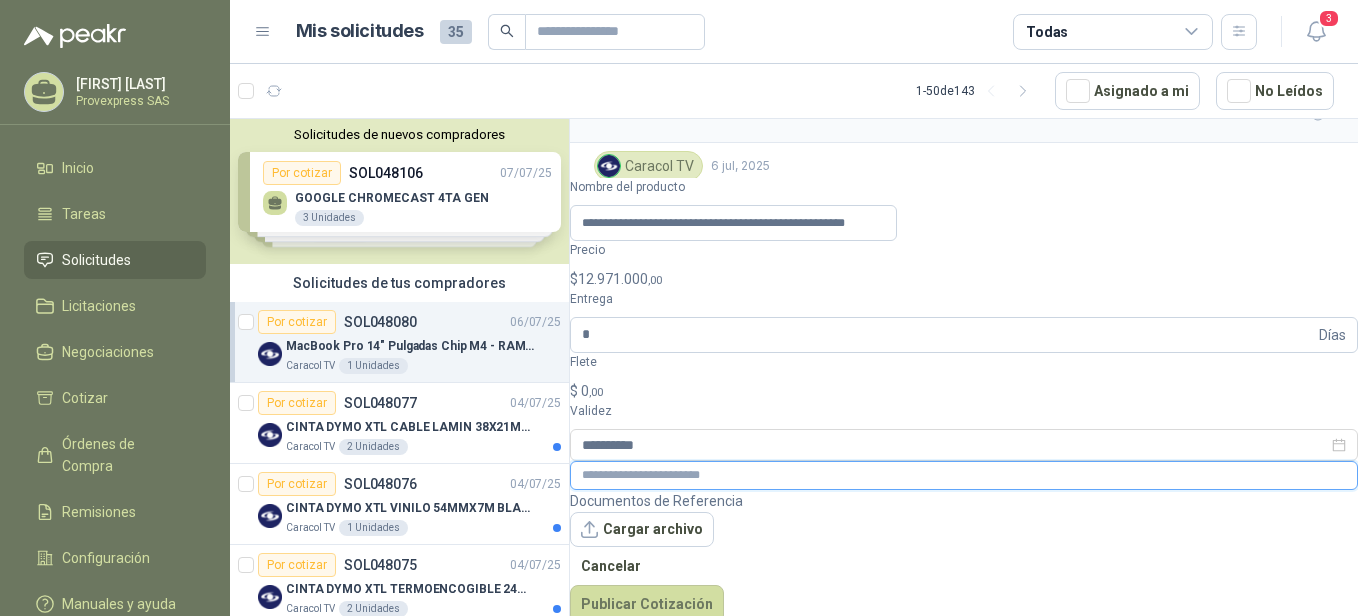 click at bounding box center [964, 475] 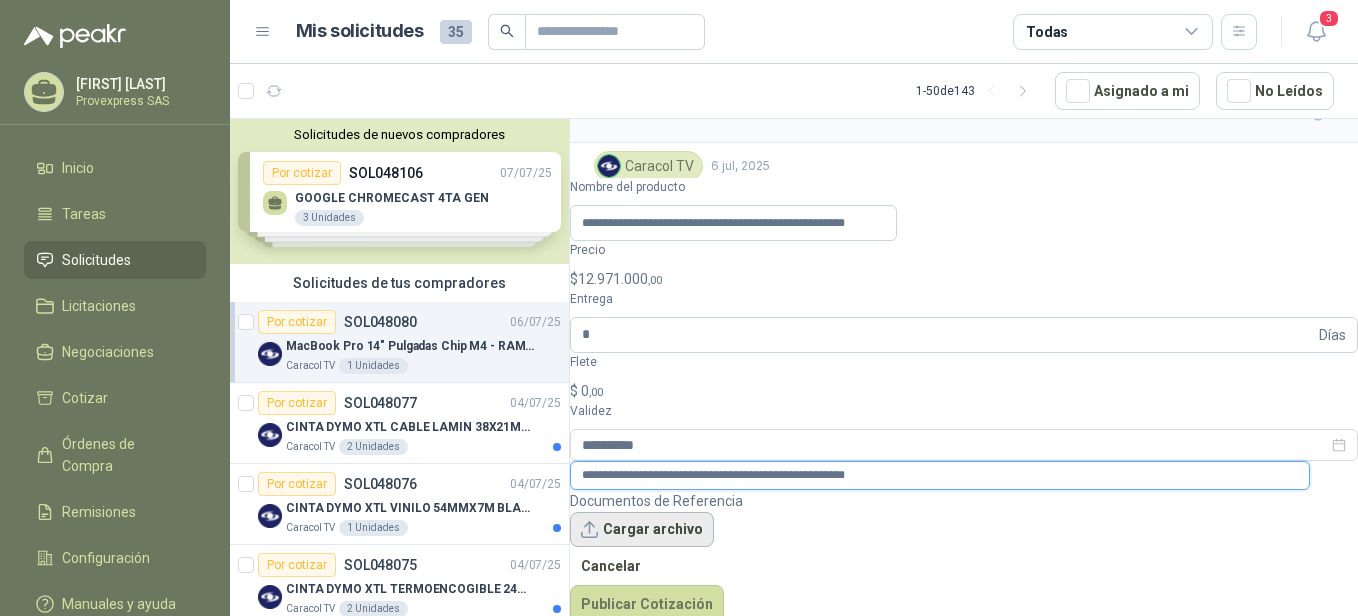 type on "**********" 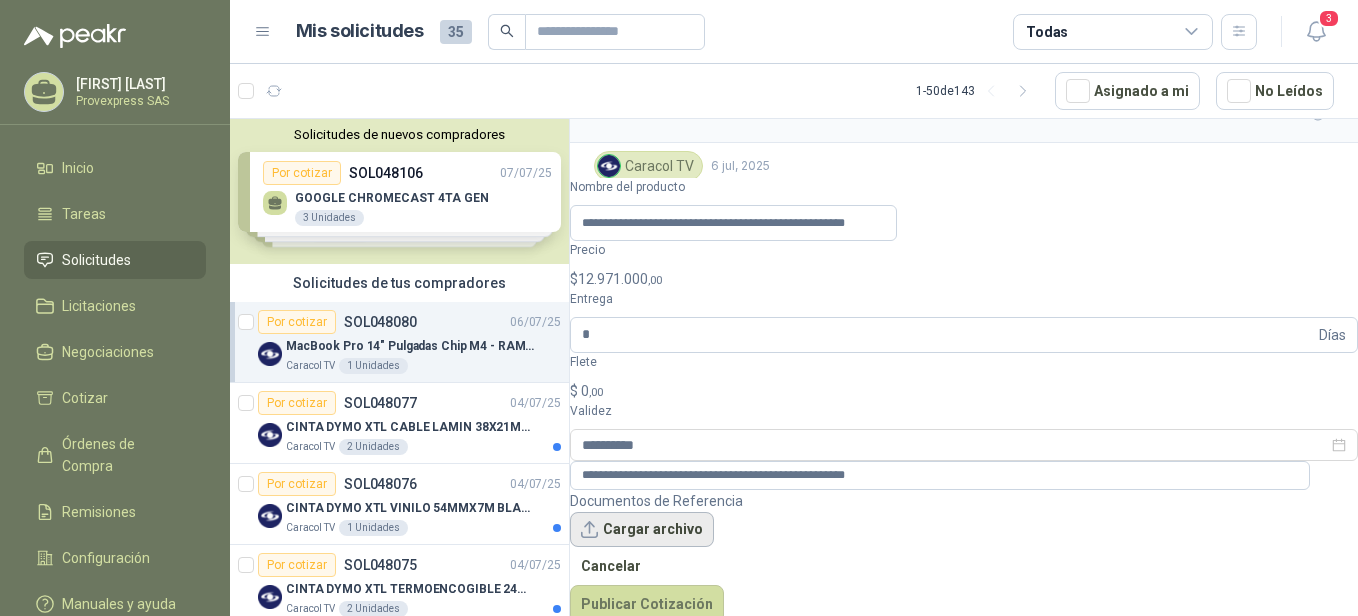 click on "Cargar archivo" at bounding box center (642, 530) 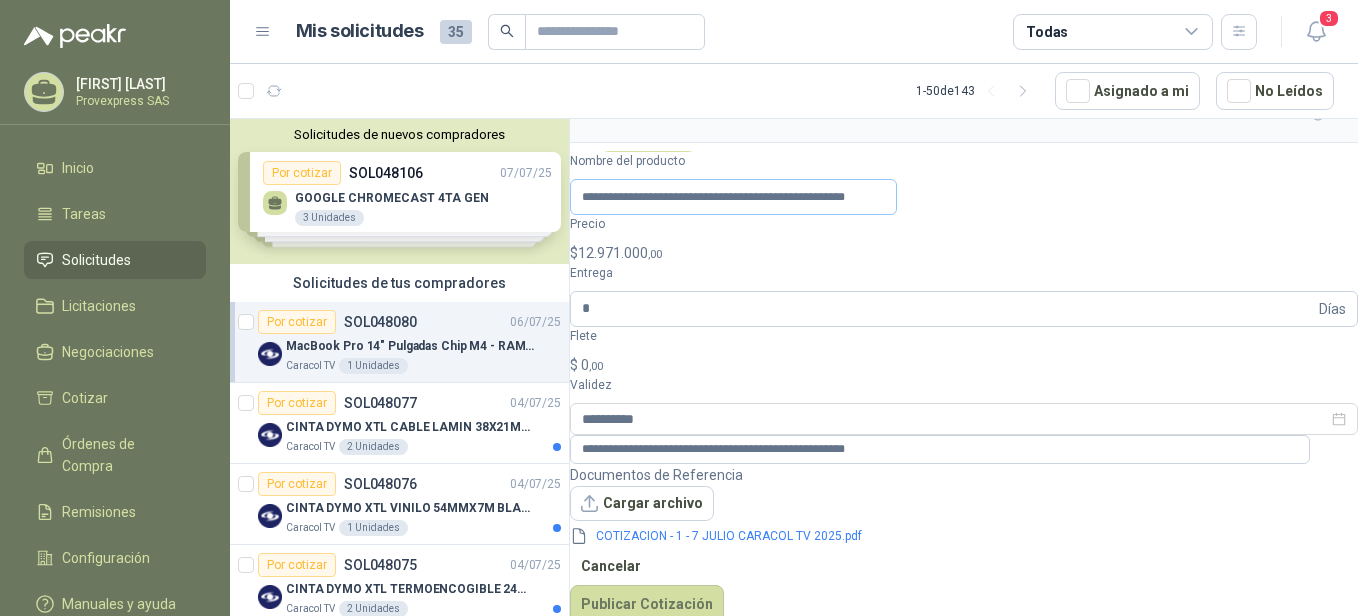 scroll, scrollTop: 79, scrollLeft: 0, axis: vertical 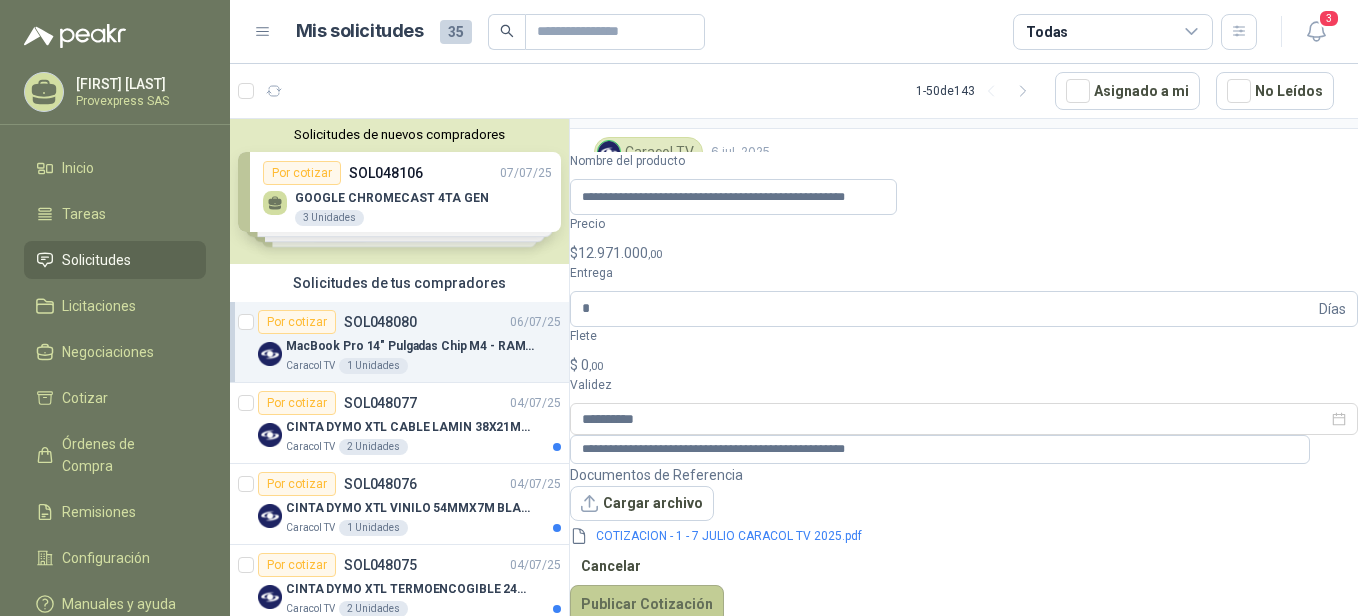 click on "Publicar Cotización" at bounding box center [647, 604] 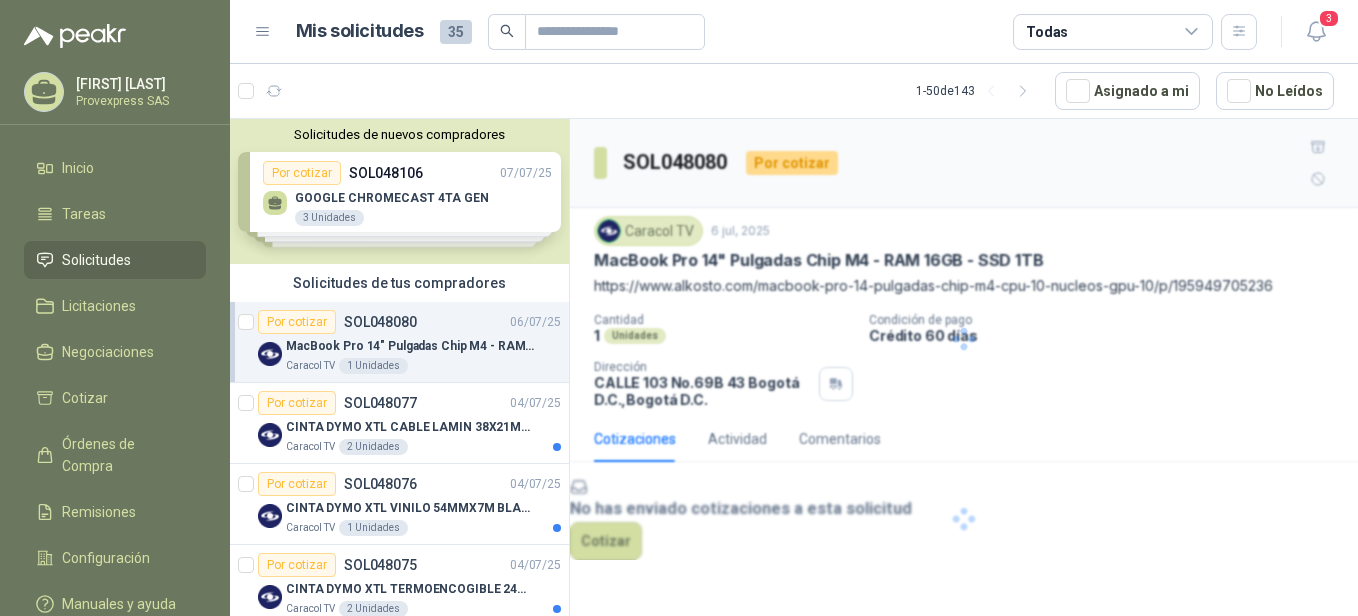 scroll, scrollTop: 0, scrollLeft: 0, axis: both 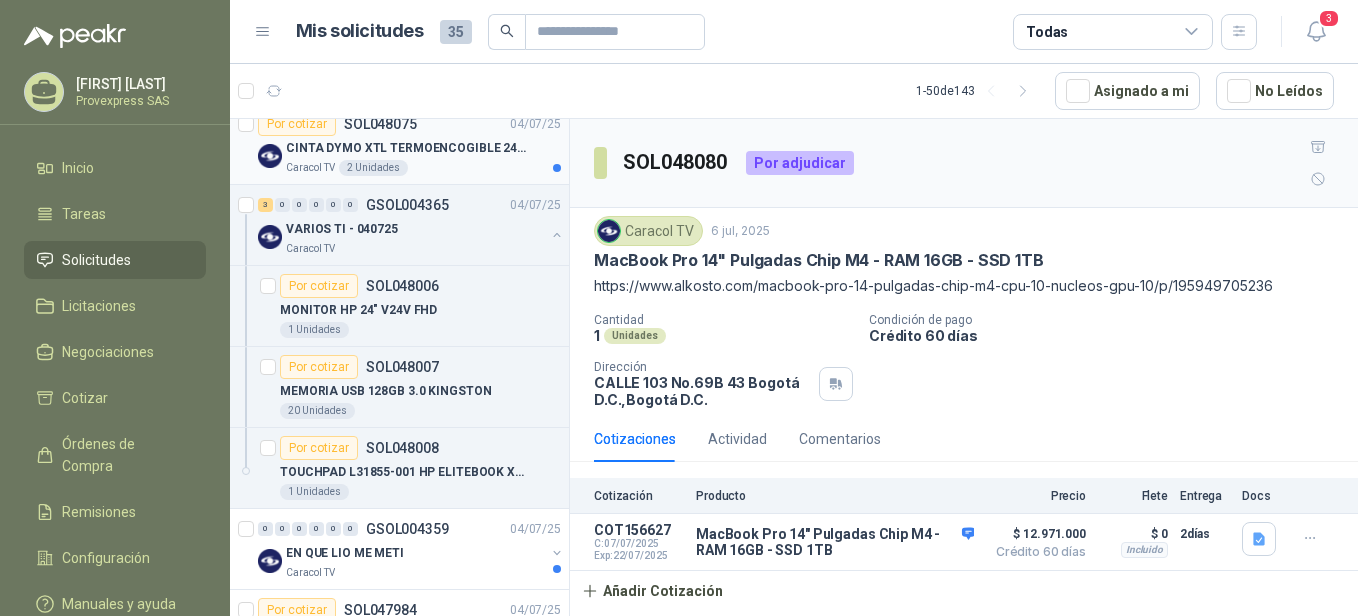 click on "Por cotizar" at bounding box center (297, 124) 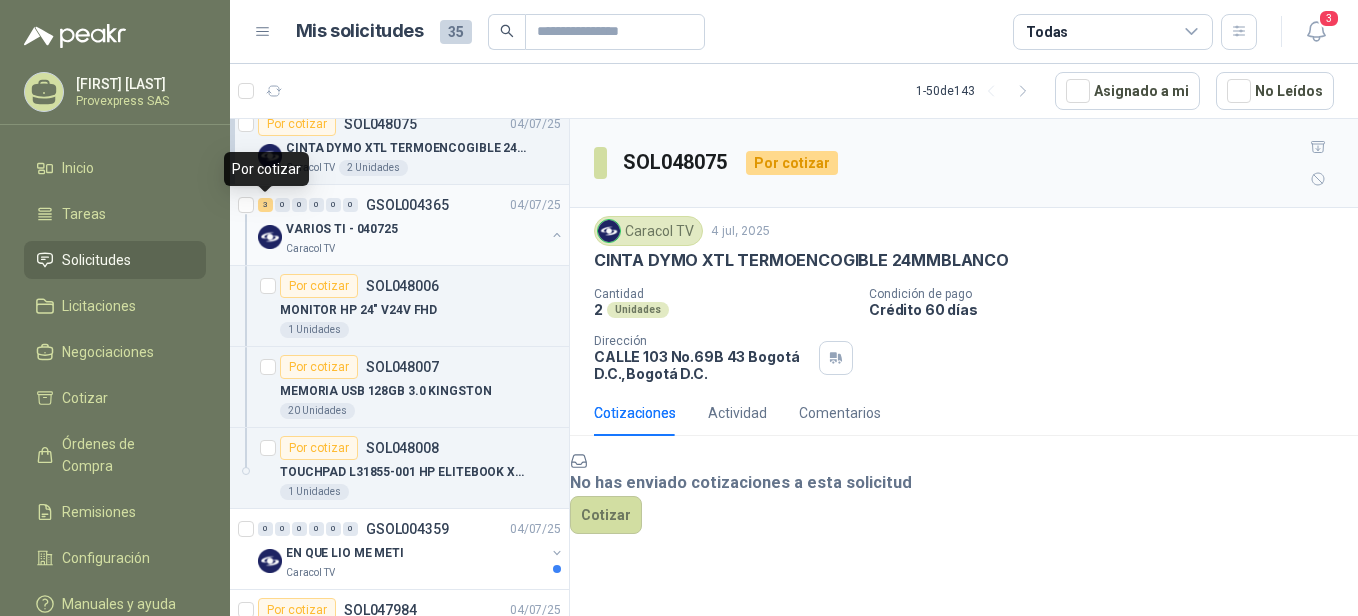click on "3" at bounding box center (265, 205) 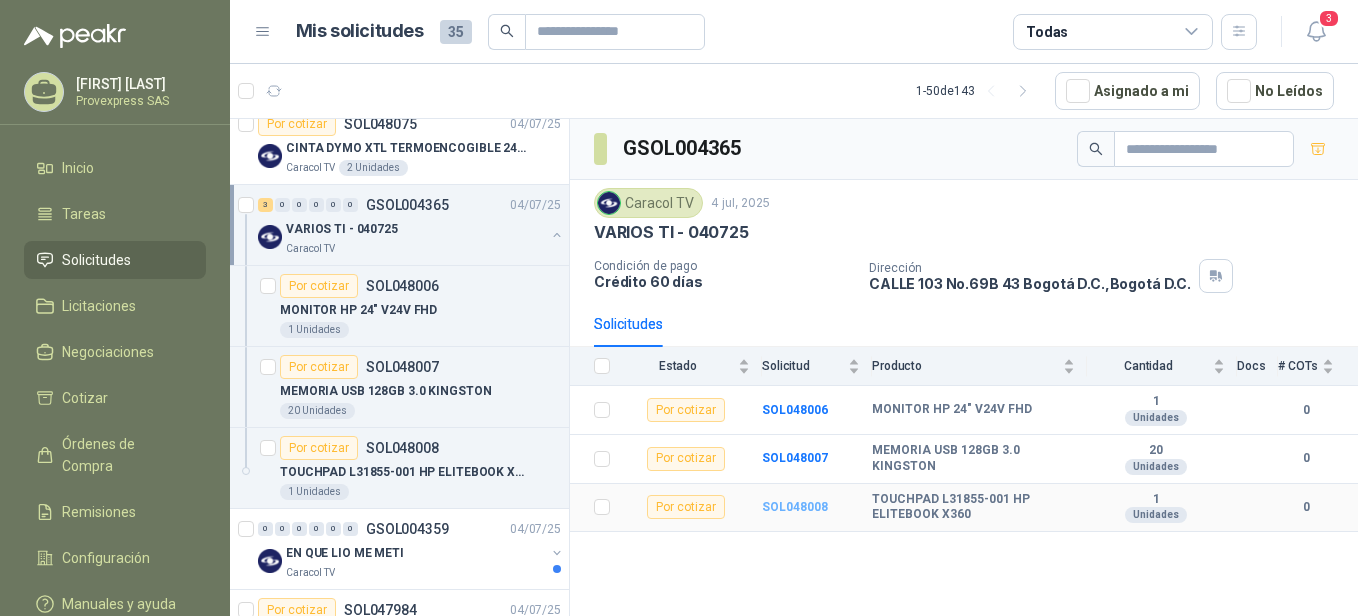 click on "SOL048008" at bounding box center (795, 507) 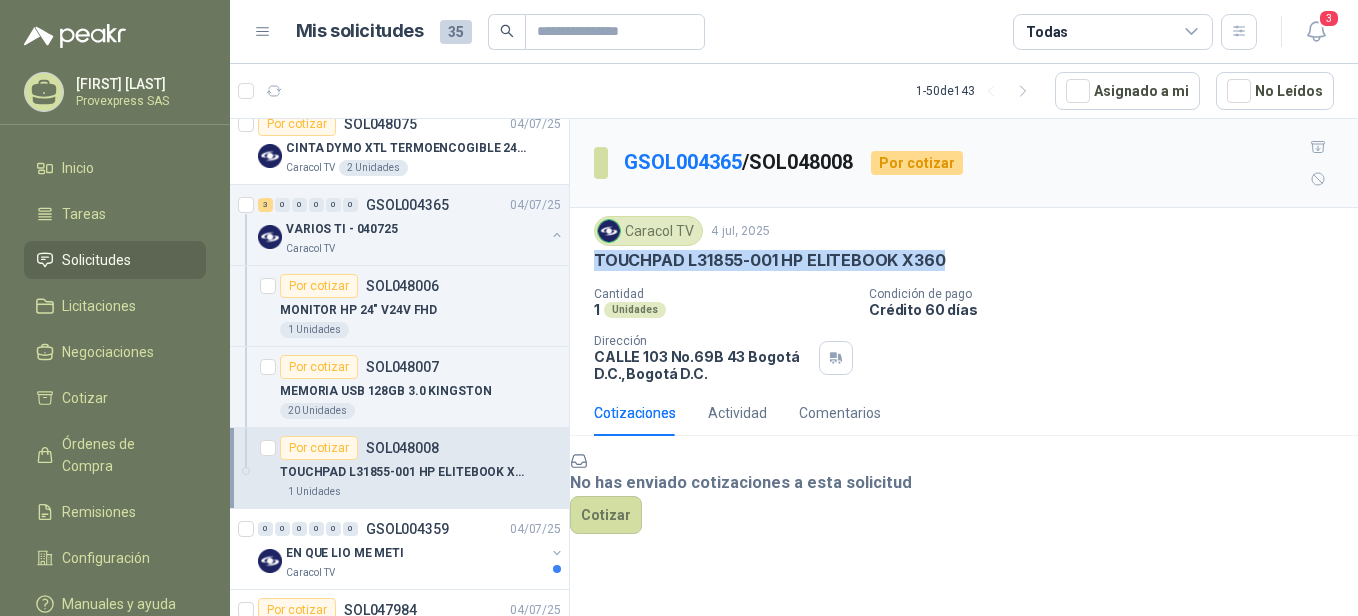drag, startPoint x: 947, startPoint y: 227, endPoint x: 594, endPoint y: 238, distance: 353.17136 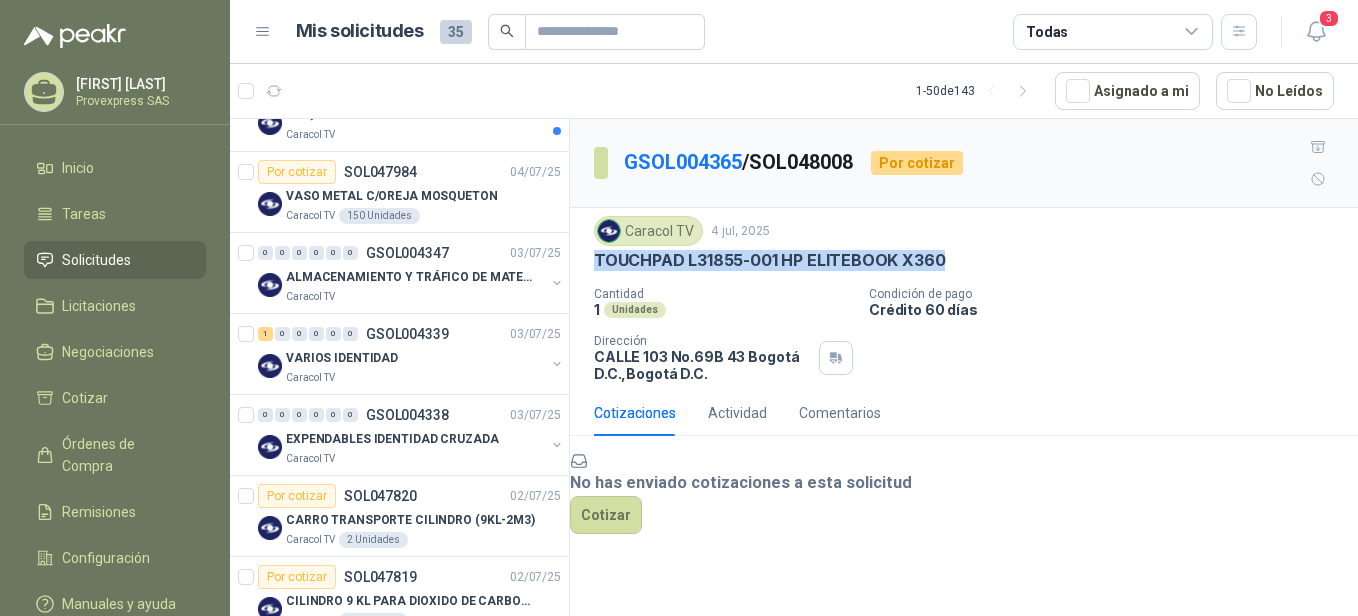 scroll, scrollTop: 882, scrollLeft: 0, axis: vertical 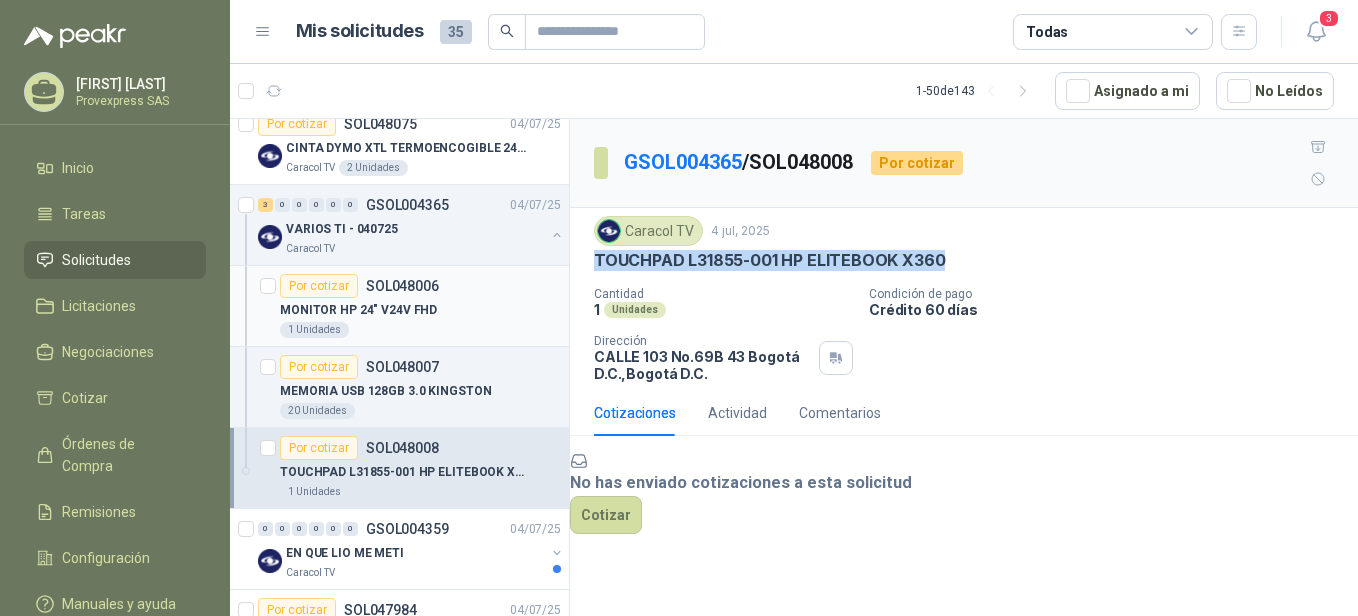 click on "Por cotizar" at bounding box center (319, 286) 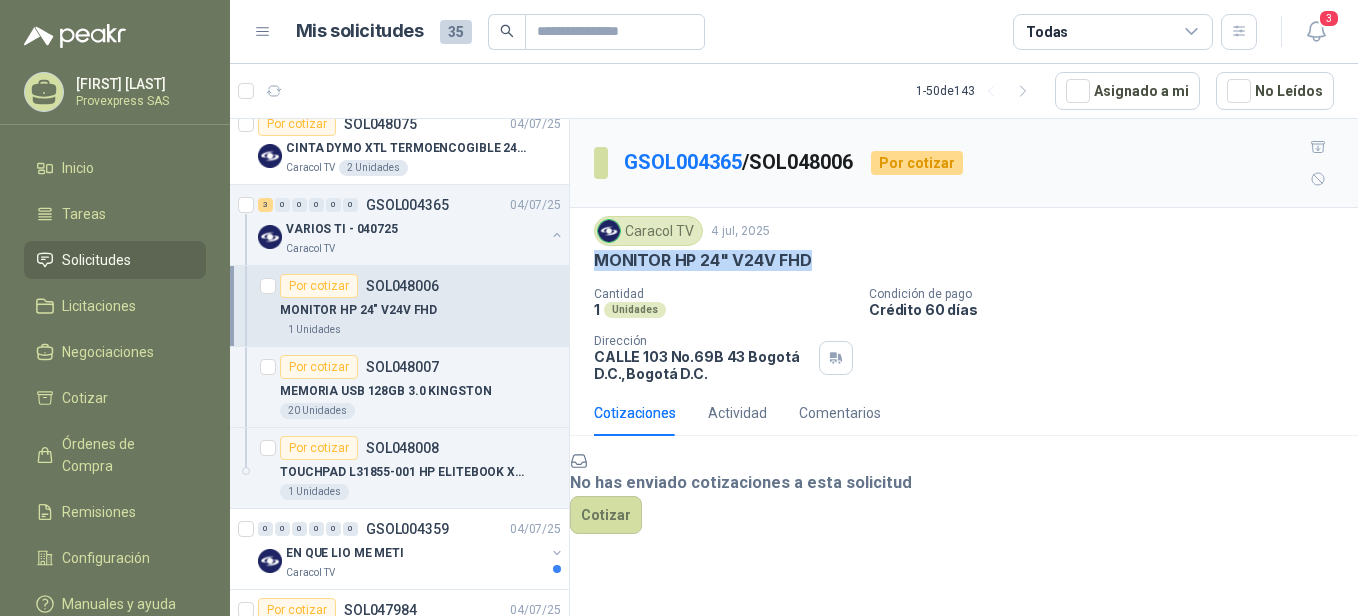 drag, startPoint x: 819, startPoint y: 226, endPoint x: 587, endPoint y: 230, distance: 232.03448 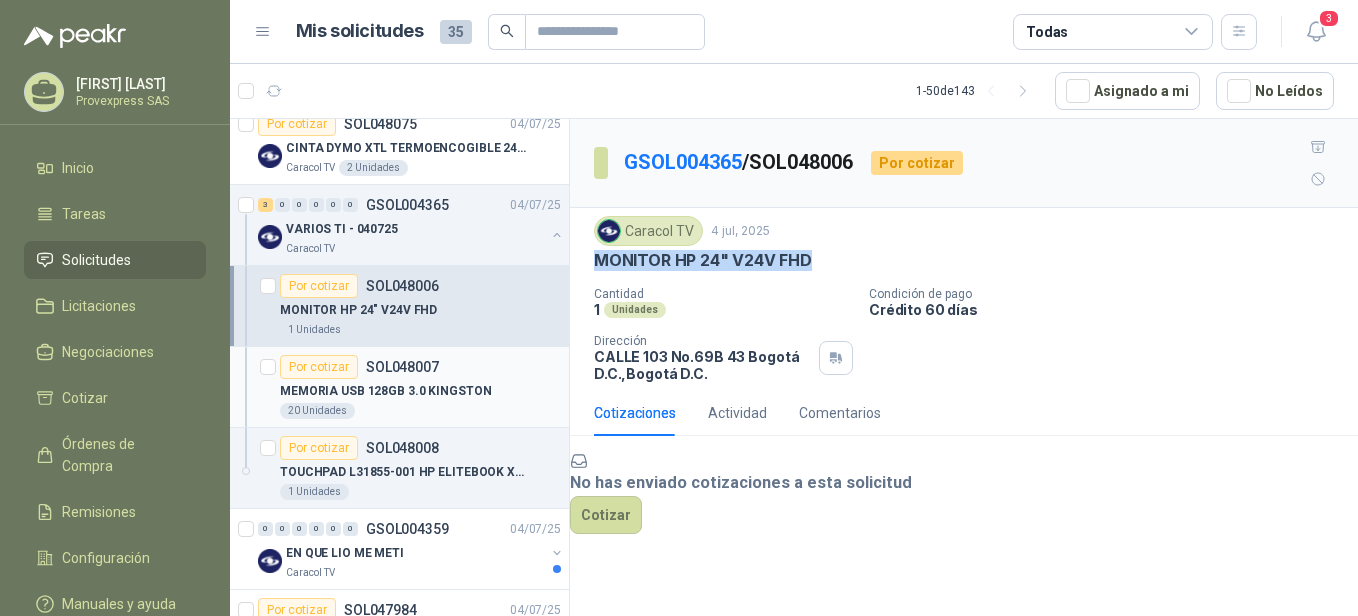 click on "Por cotizar" at bounding box center (319, 367) 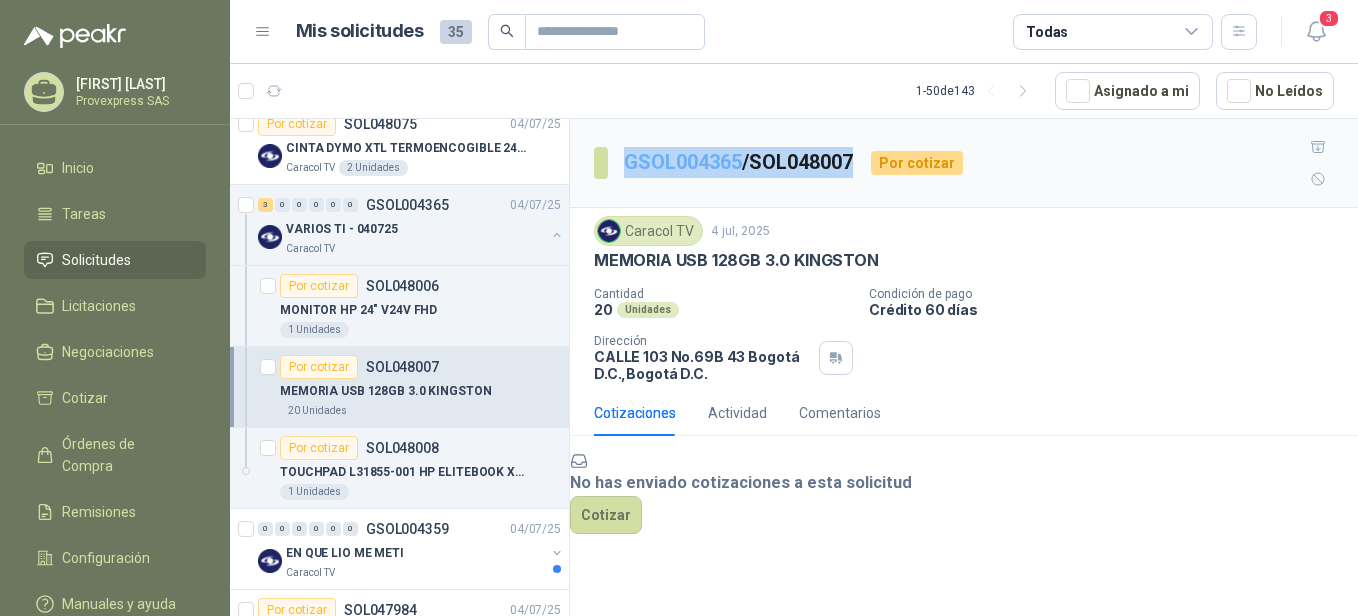 drag, startPoint x: 864, startPoint y: 144, endPoint x: 628, endPoint y: 143, distance: 236.00212 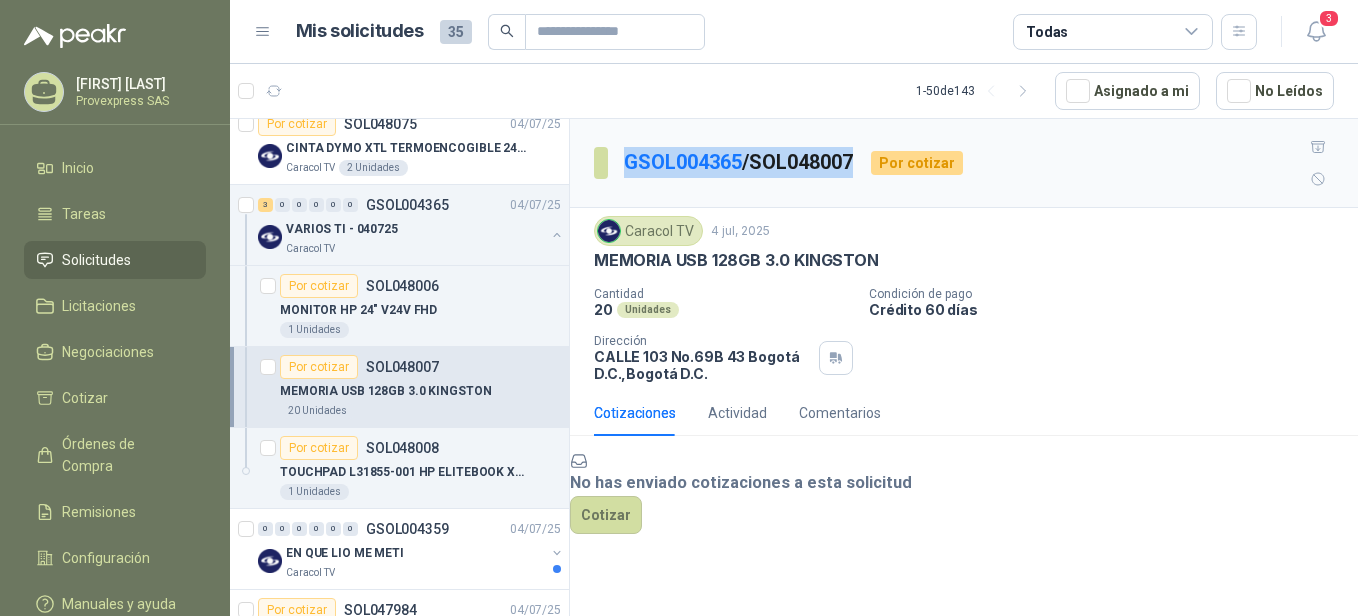 copy on "GSOL004365  /  SOL048007" 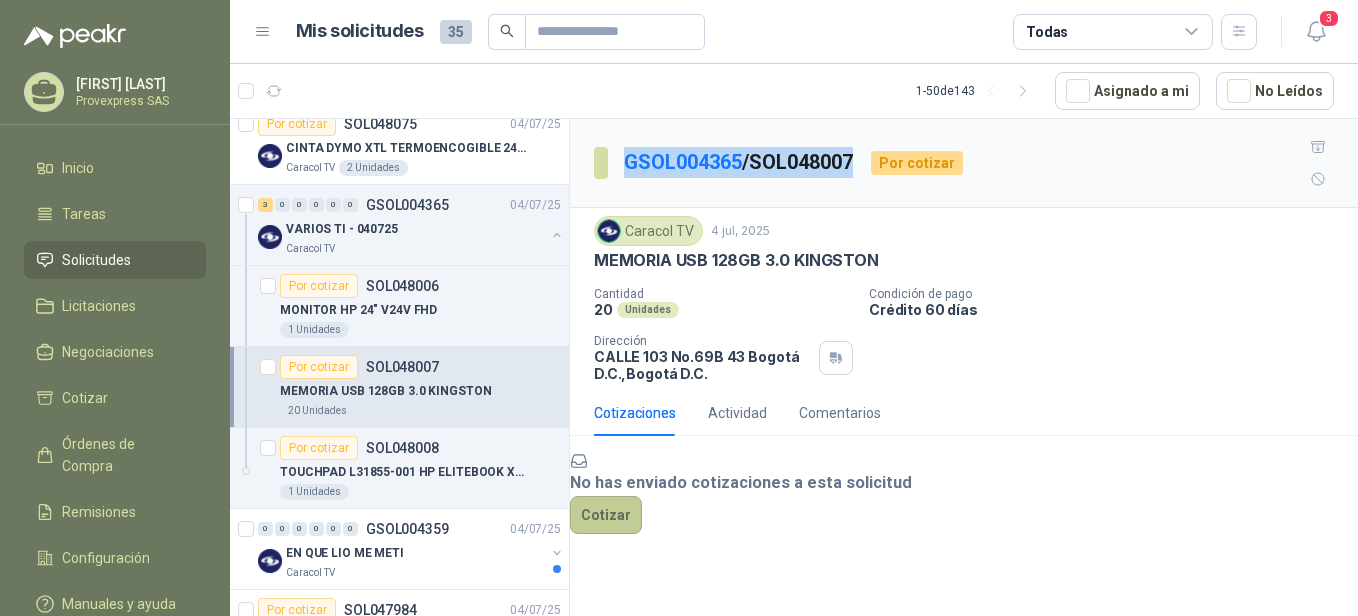 click on "Cotizar" at bounding box center [606, 515] 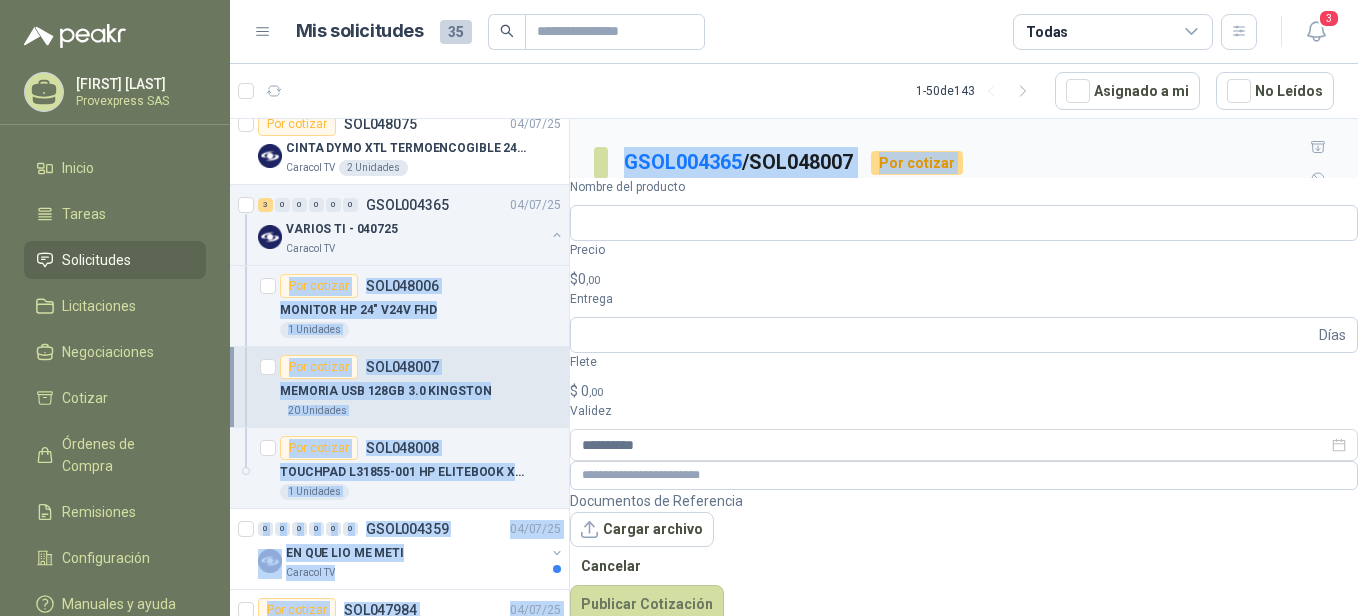 drag, startPoint x: 886, startPoint y: 227, endPoint x: 553, endPoint y: 250, distance: 333.79333 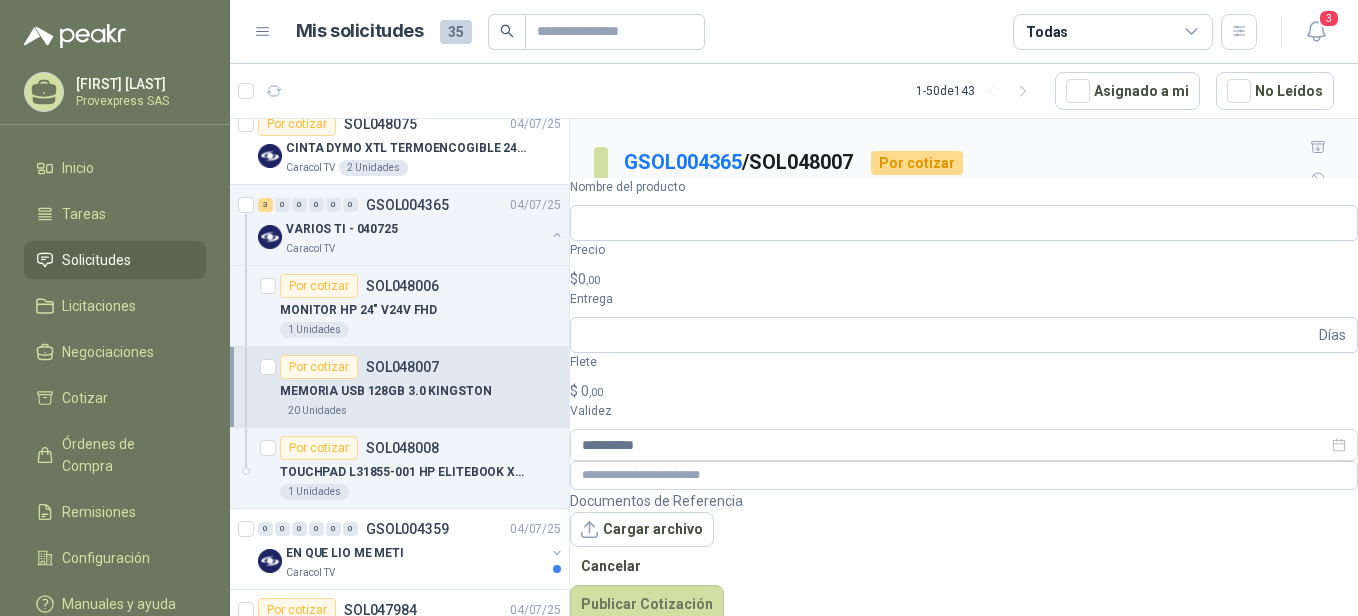 drag, startPoint x: 553, startPoint y: 250, endPoint x: 736, endPoint y: 256, distance: 183.09833 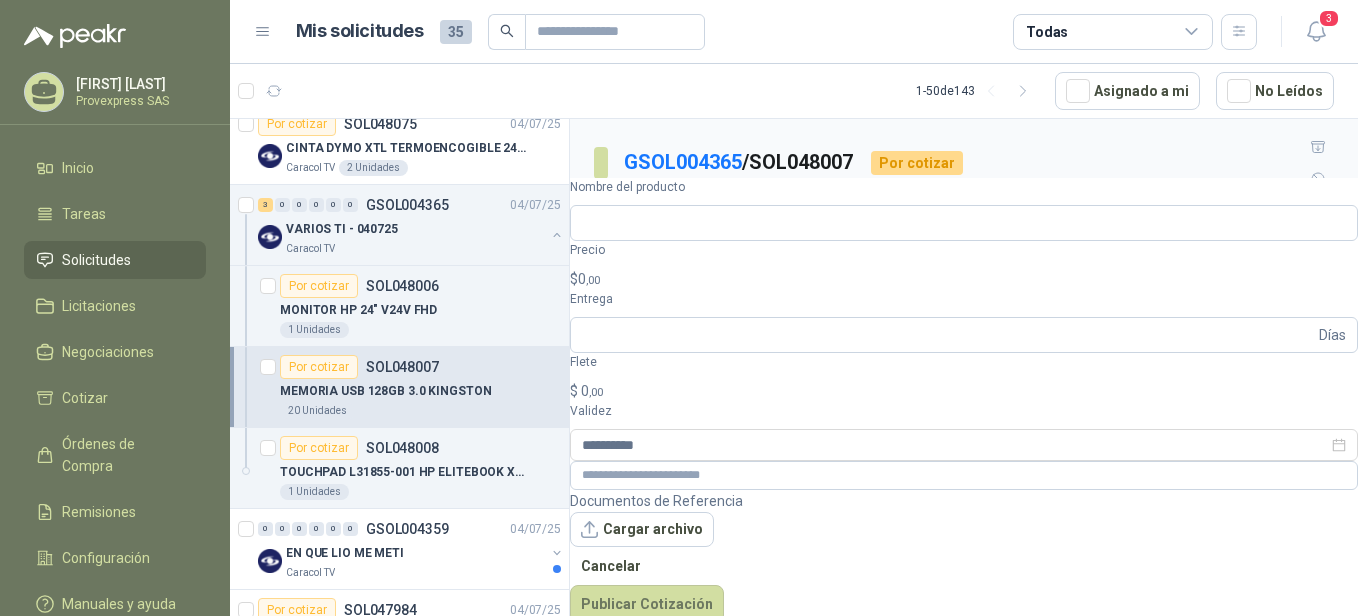 drag, startPoint x: 882, startPoint y: 222, endPoint x: 585, endPoint y: 236, distance: 297.32977 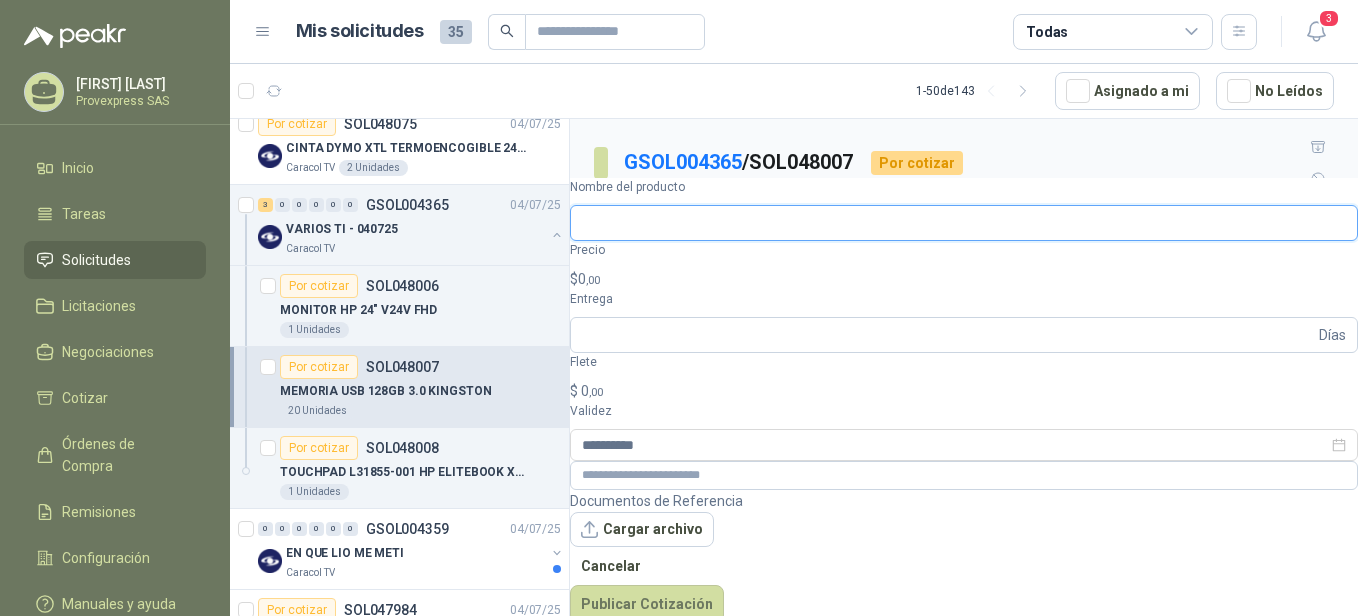 click on "Nombre del producto" at bounding box center (964, 223) 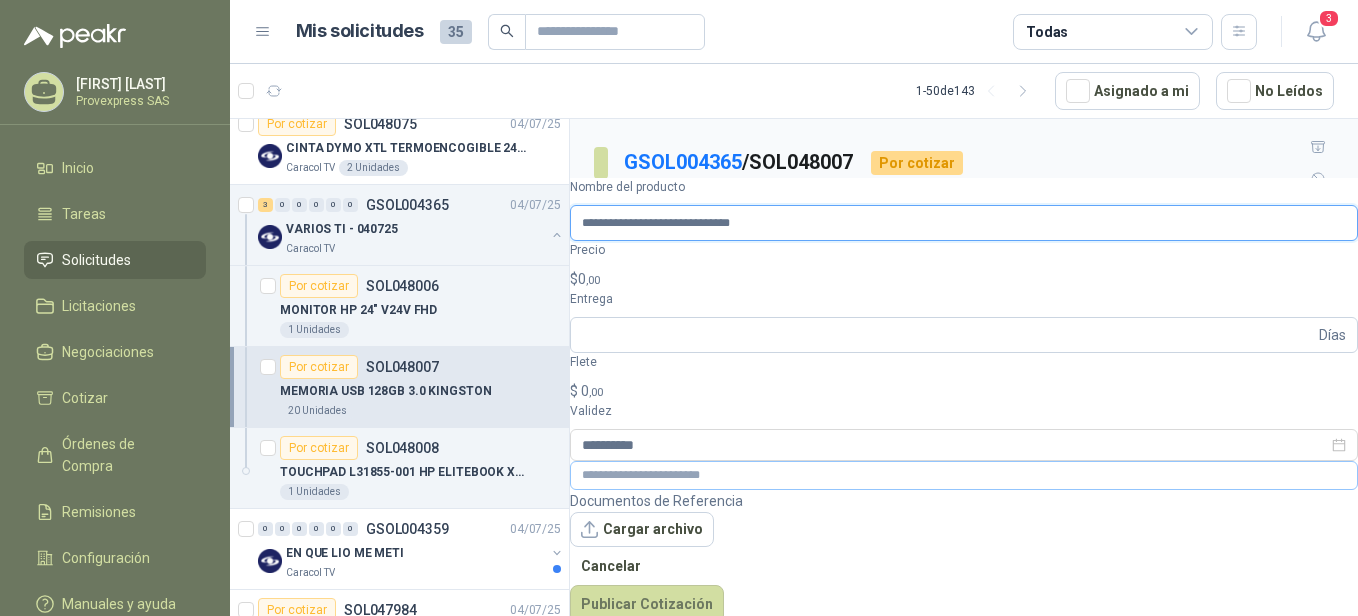 type on "**********" 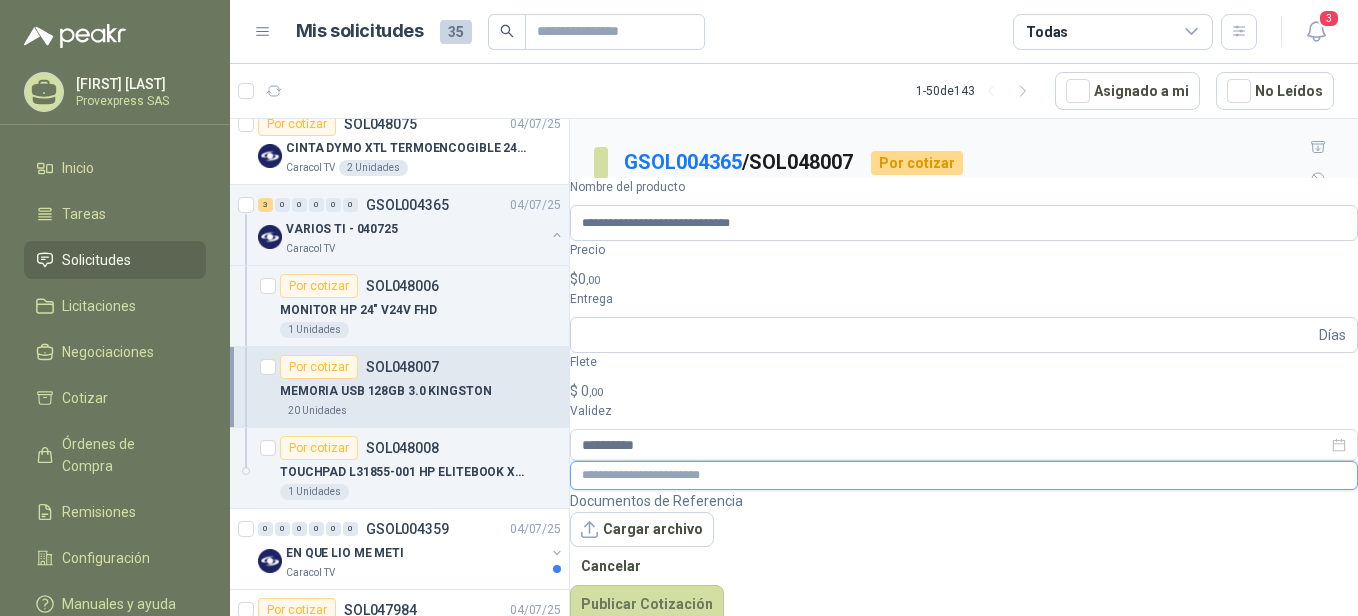 click at bounding box center (964, 475) 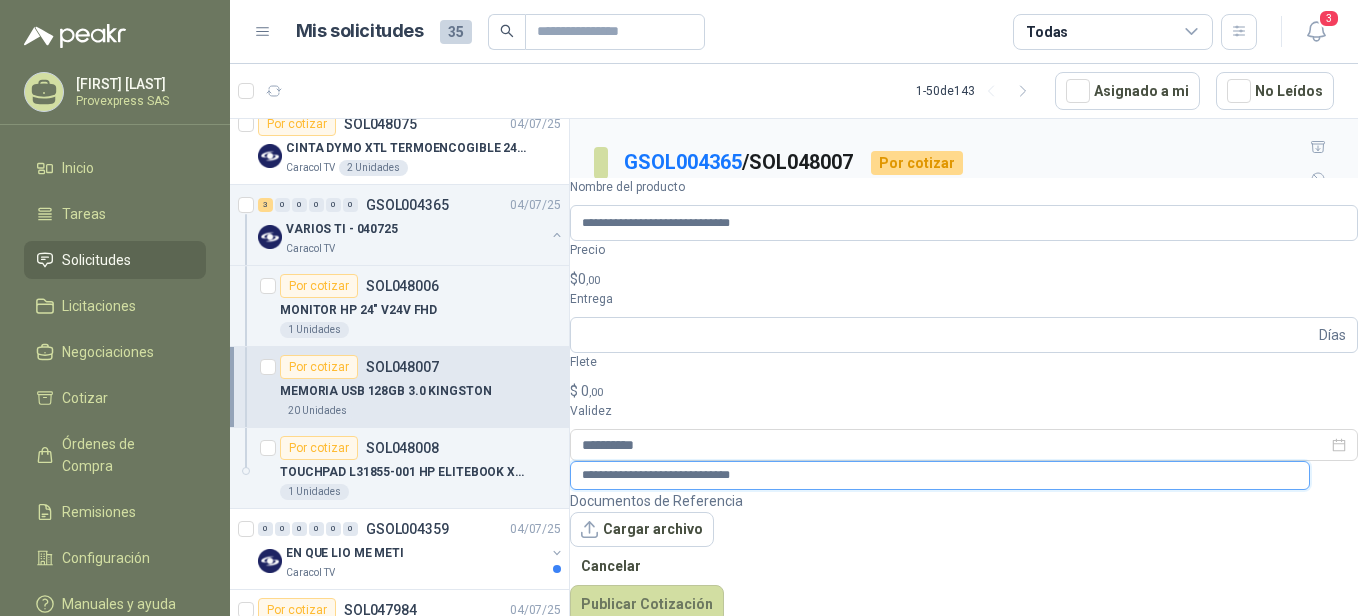 type on "**********" 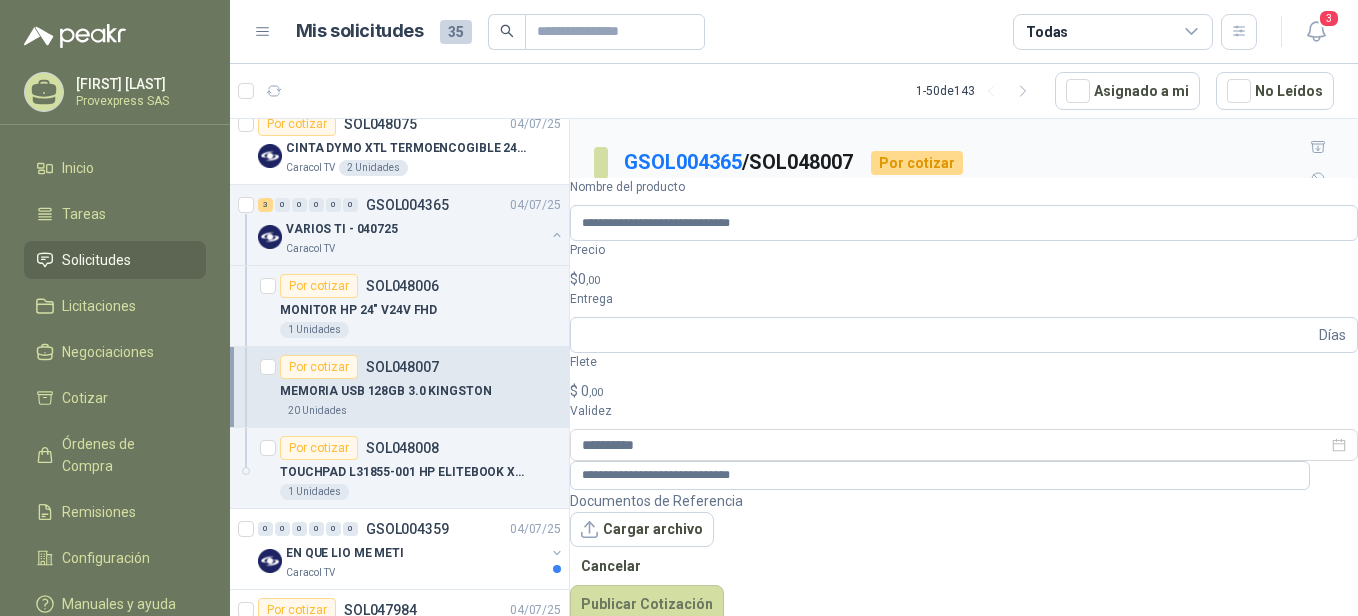 click on "0 ,00" at bounding box center [589, 279] 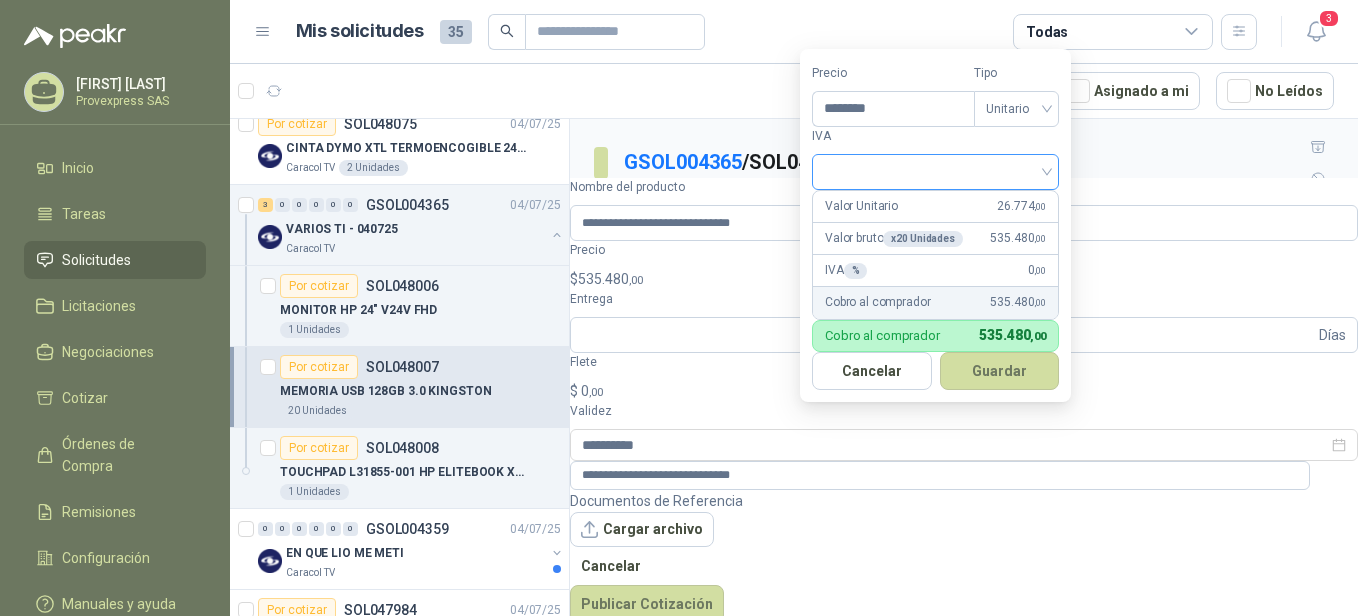 click at bounding box center [935, 172] 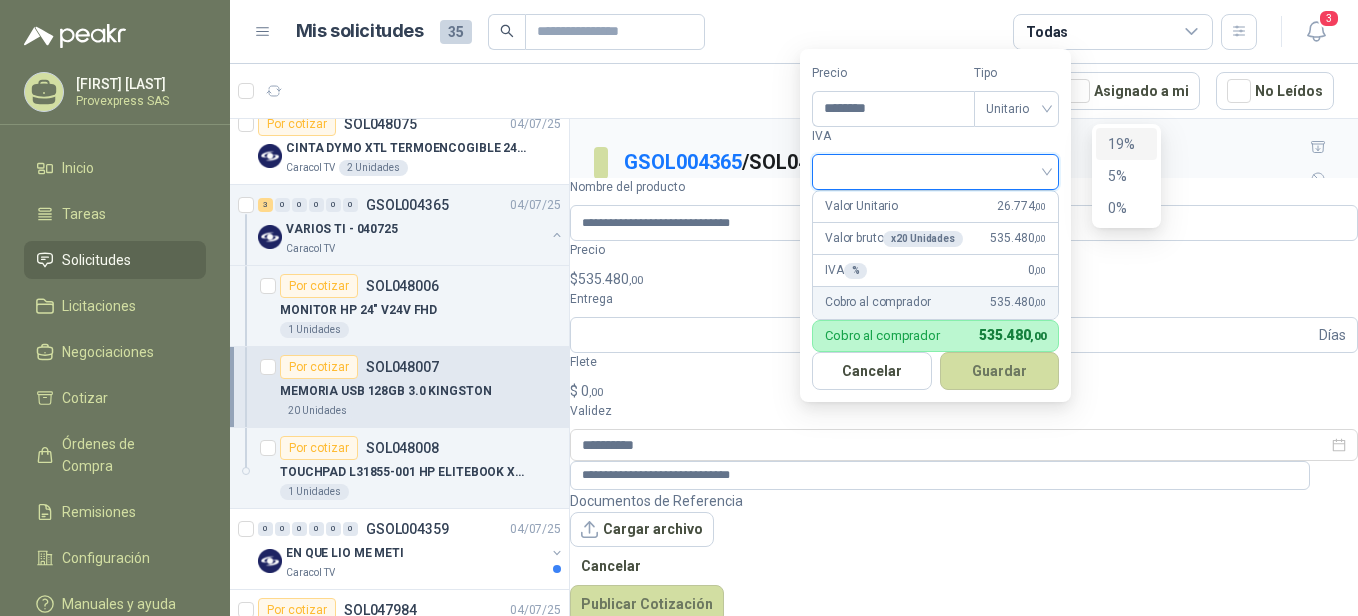 click on "19%" at bounding box center (1126, 144) 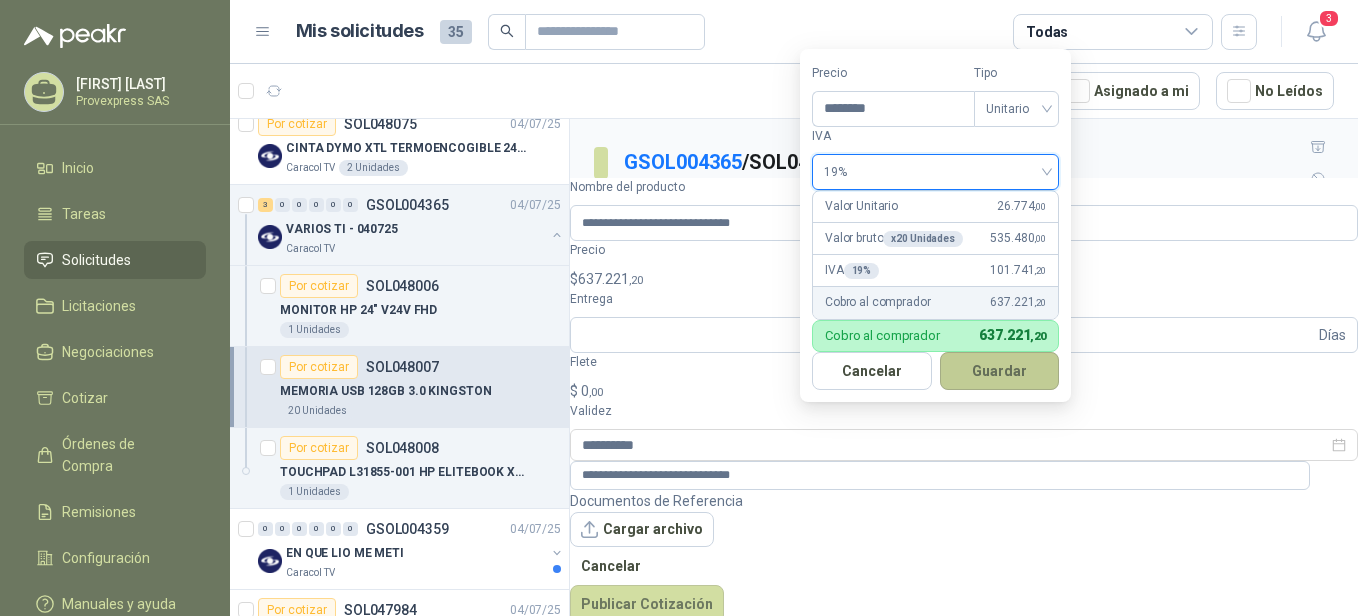 click on "Guardar" at bounding box center [1000, 371] 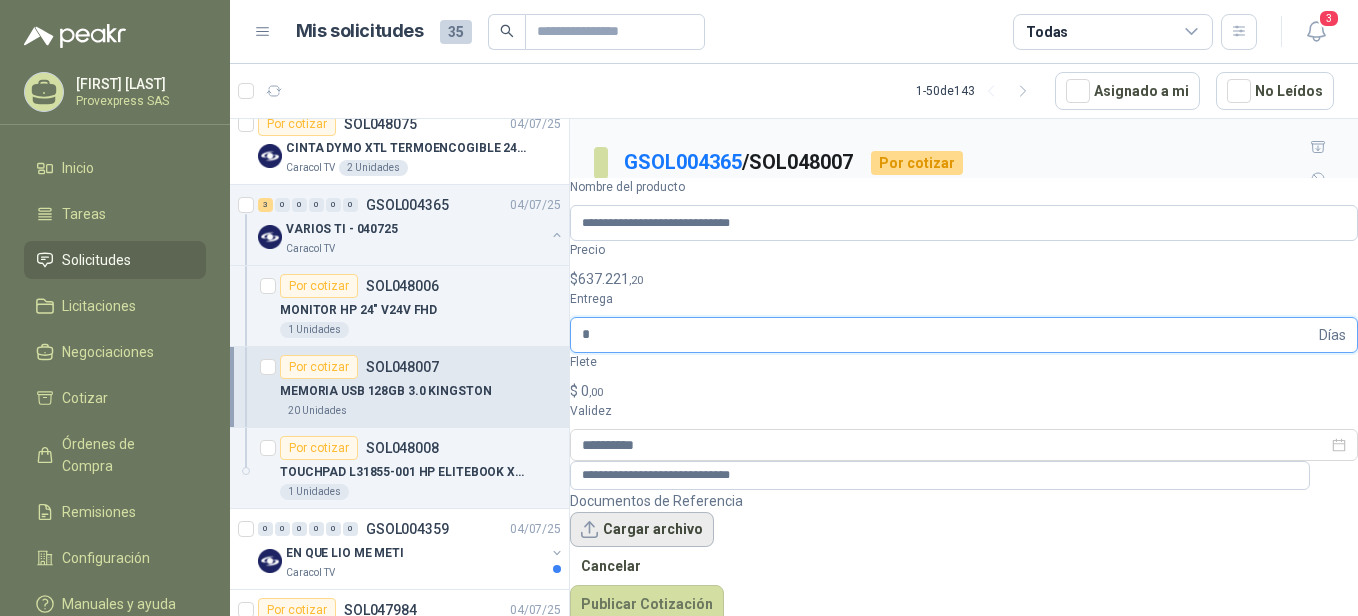 type on "*" 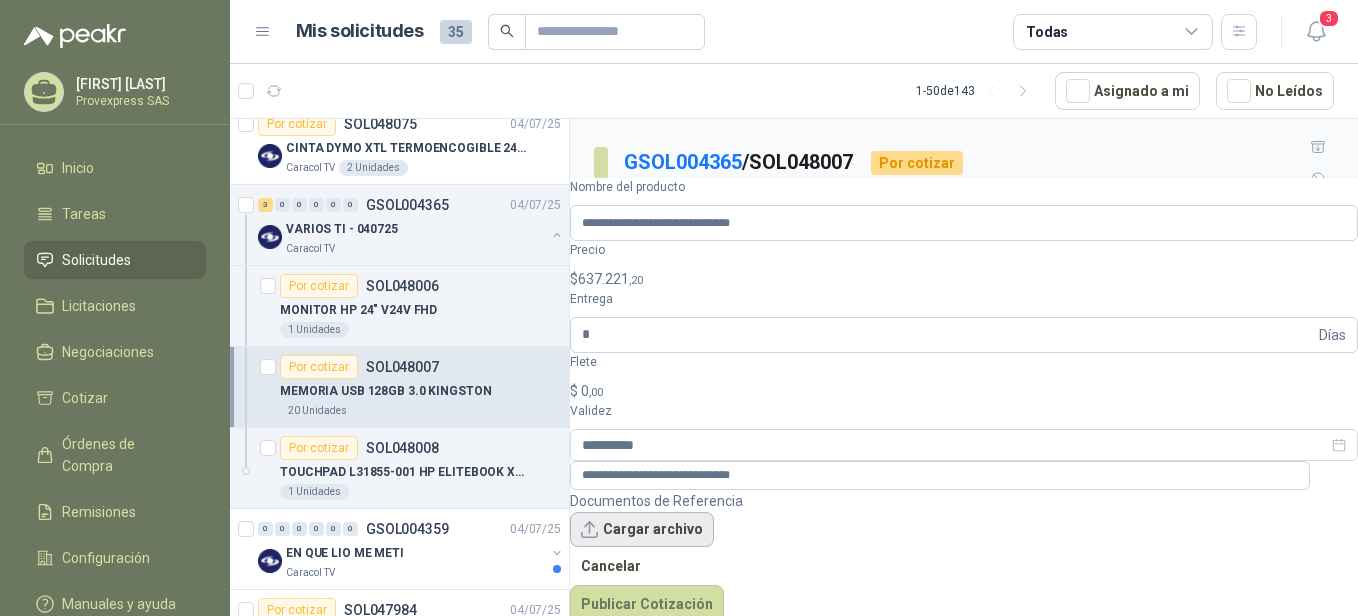 click on "Cargar archivo" at bounding box center (642, 530) 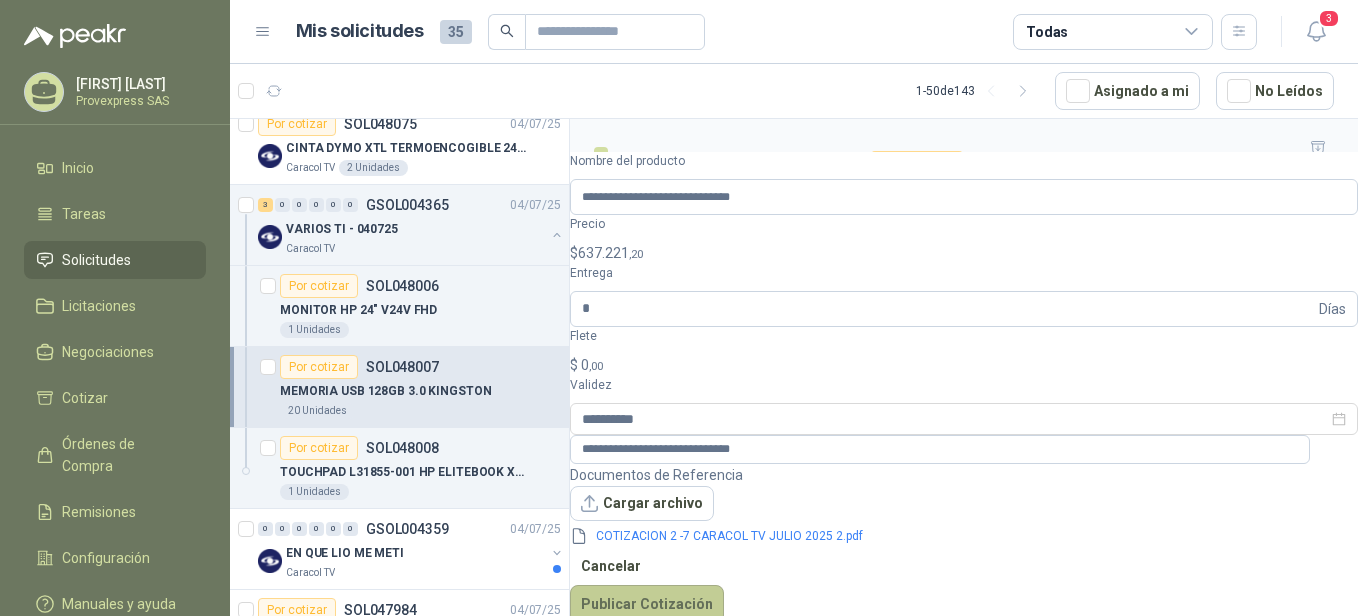 click on "Publicar Cotización" at bounding box center [647, 604] 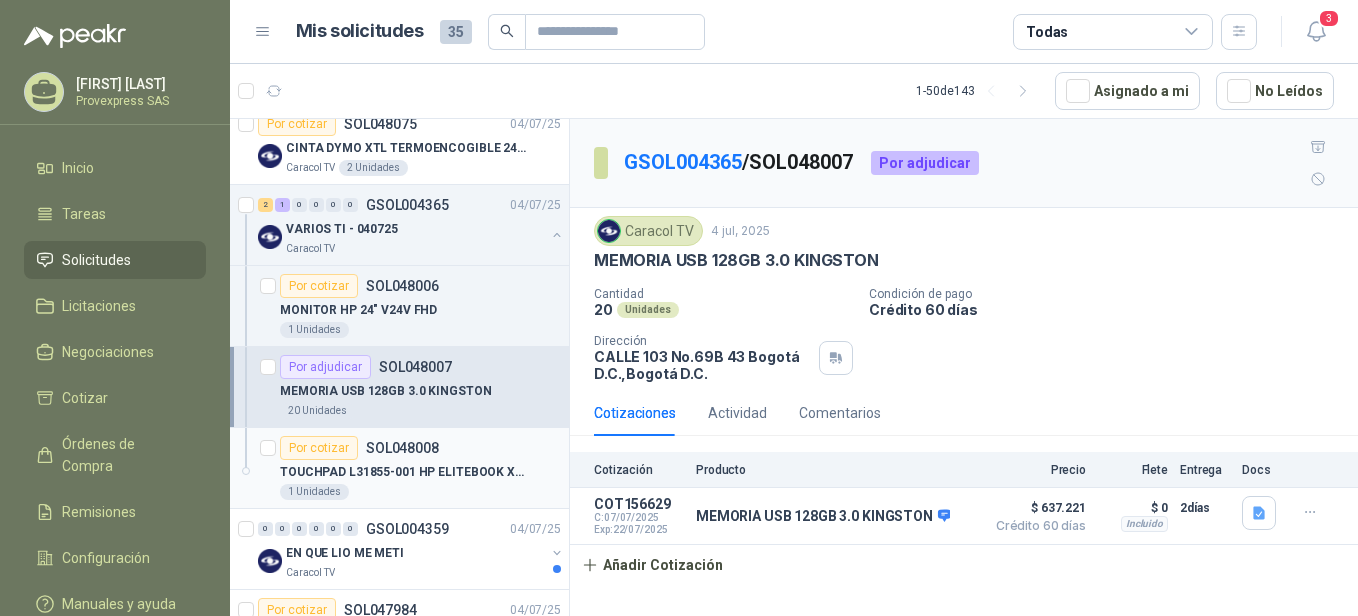 click on "Por cotizar" at bounding box center (319, 448) 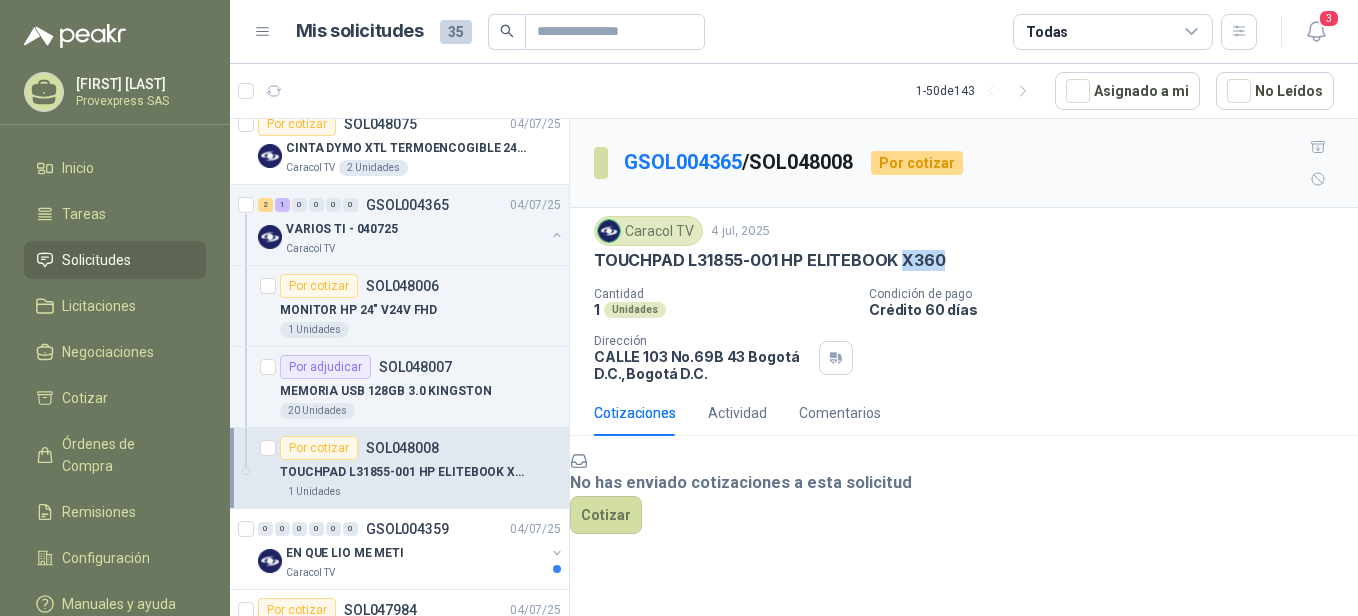 drag, startPoint x: 960, startPoint y: 223, endPoint x: 901, endPoint y: 221, distance: 59.03389 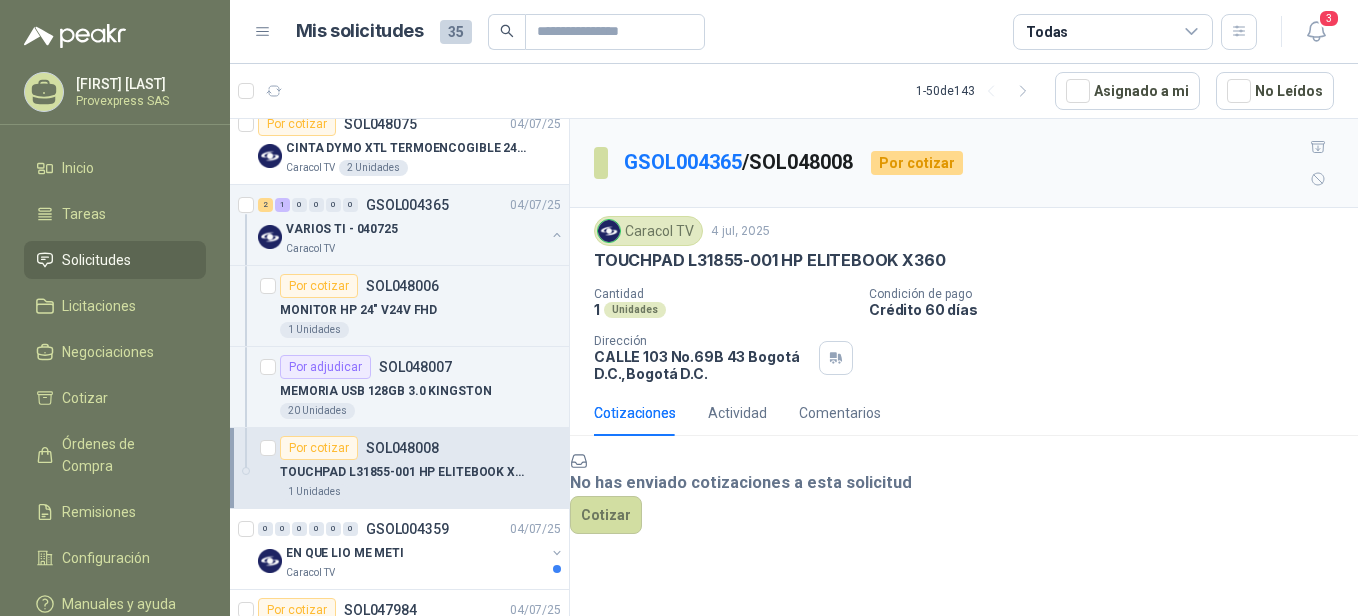 click on "No has enviado cotizaciones a esta solicitud Cotizar" at bounding box center (964, 492) 